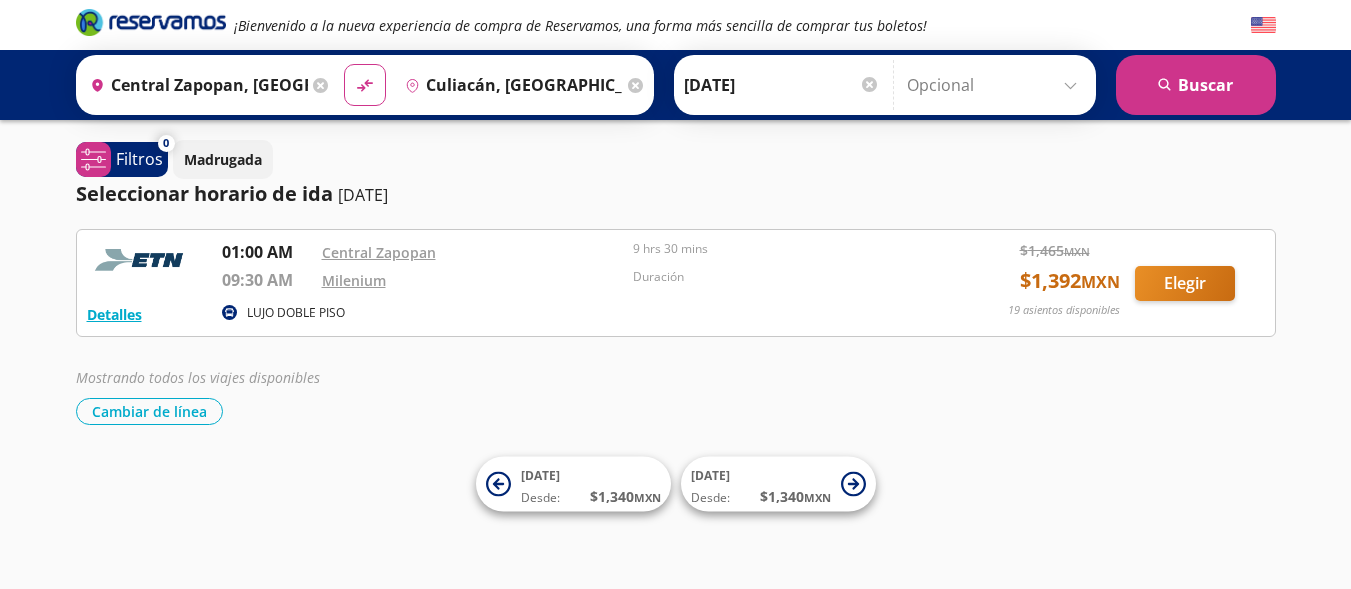 scroll, scrollTop: 0, scrollLeft: 0, axis: both 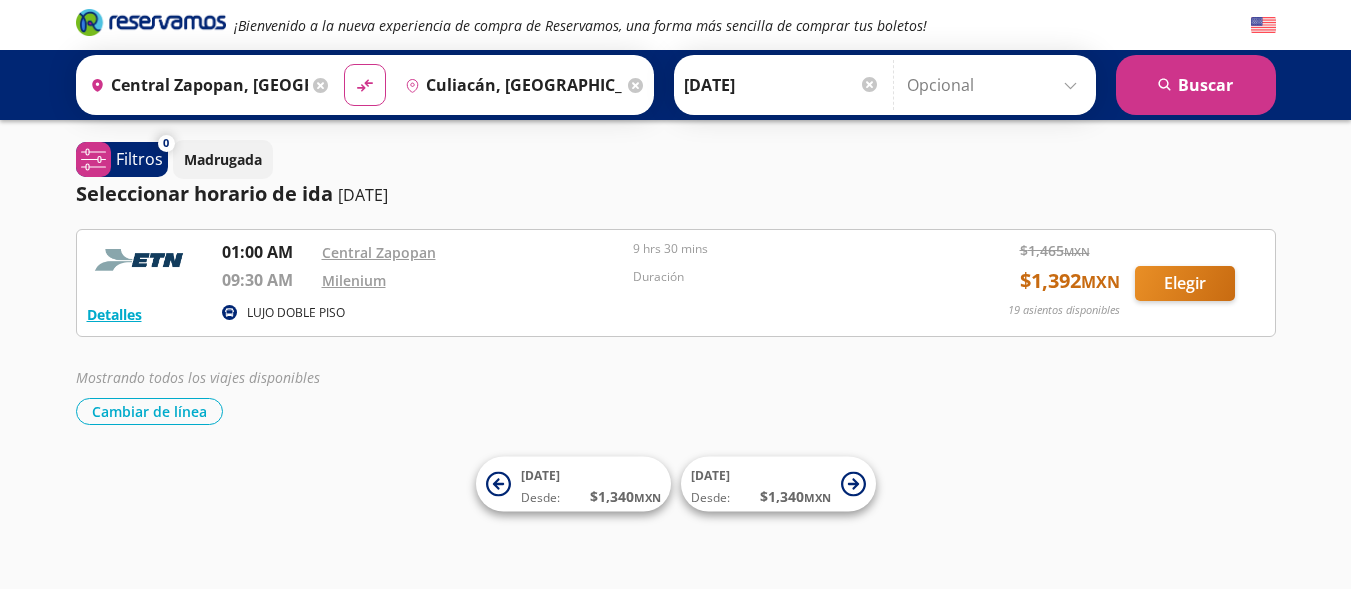 click 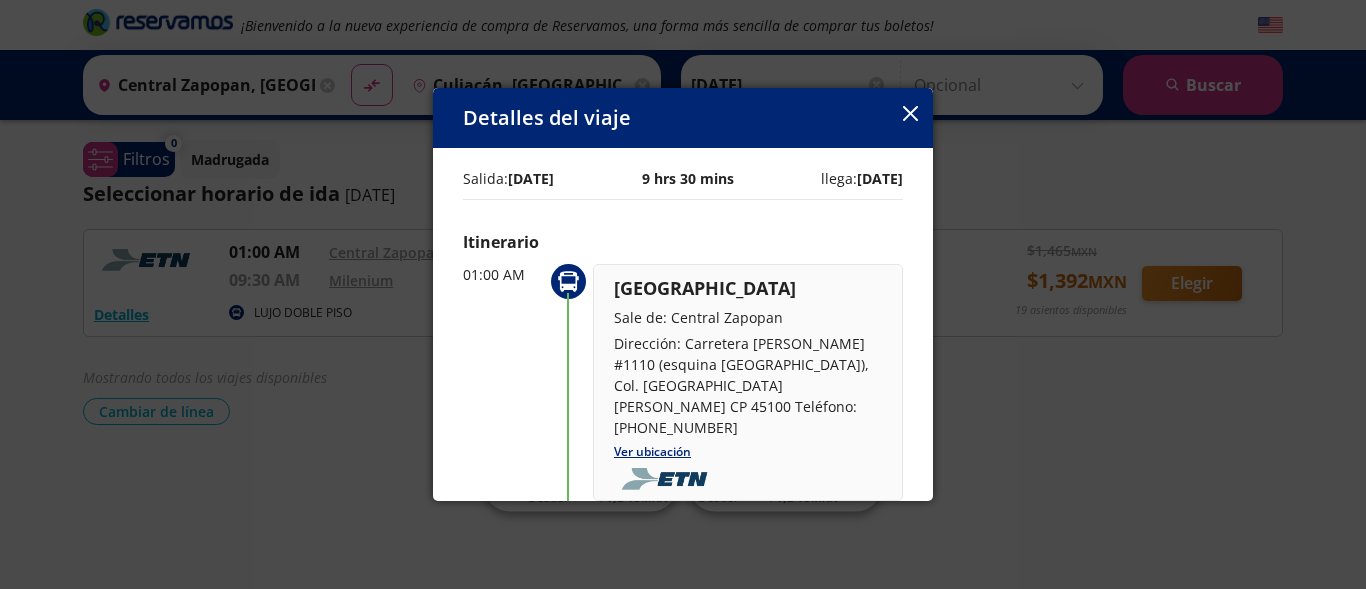 click on "Detalles del viaje" at bounding box center [683, 118] 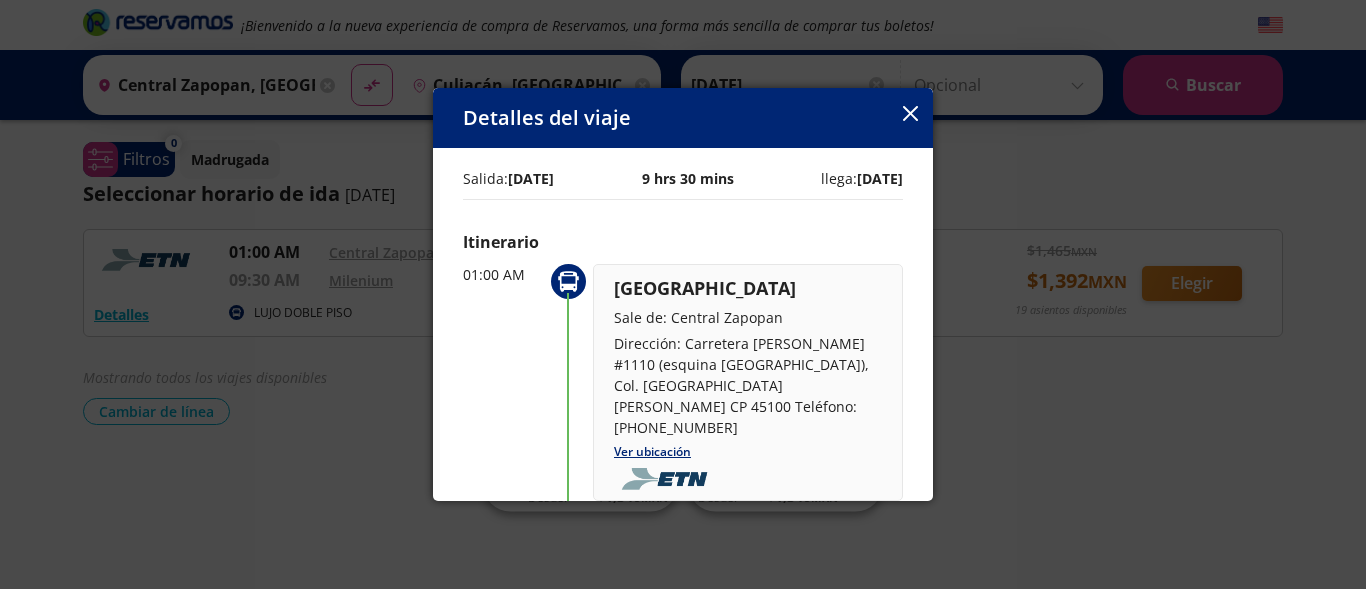 click 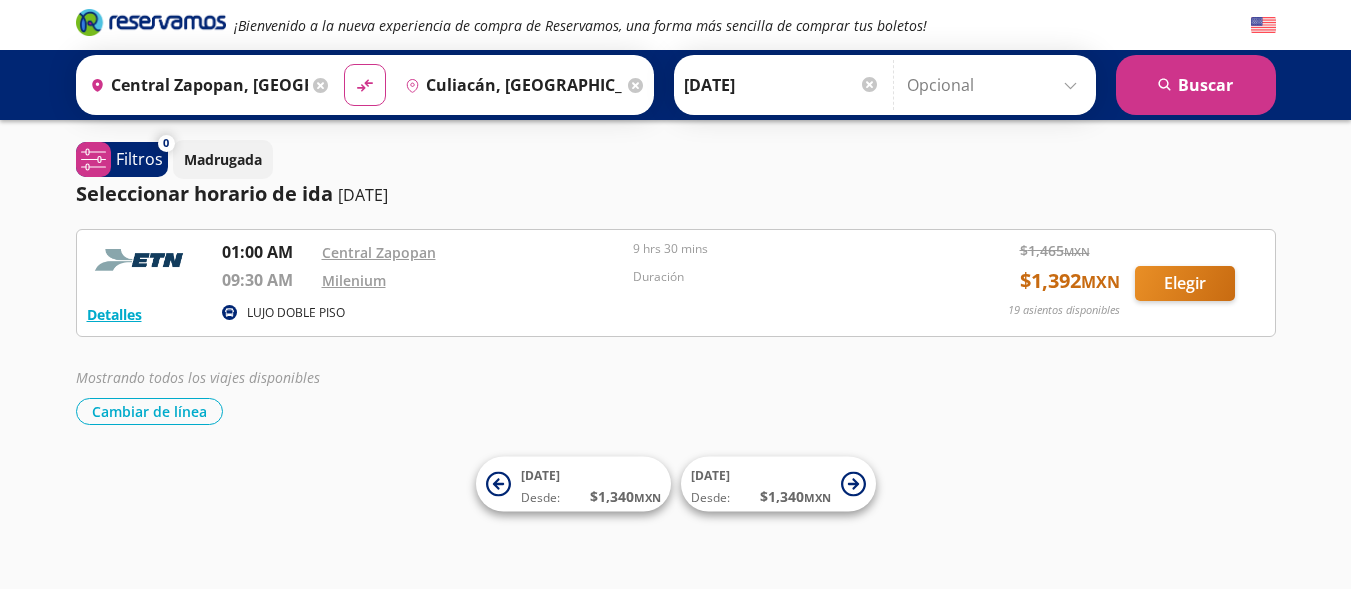 click on "Mostrando todos los viajes disponibles" at bounding box center [676, 377] 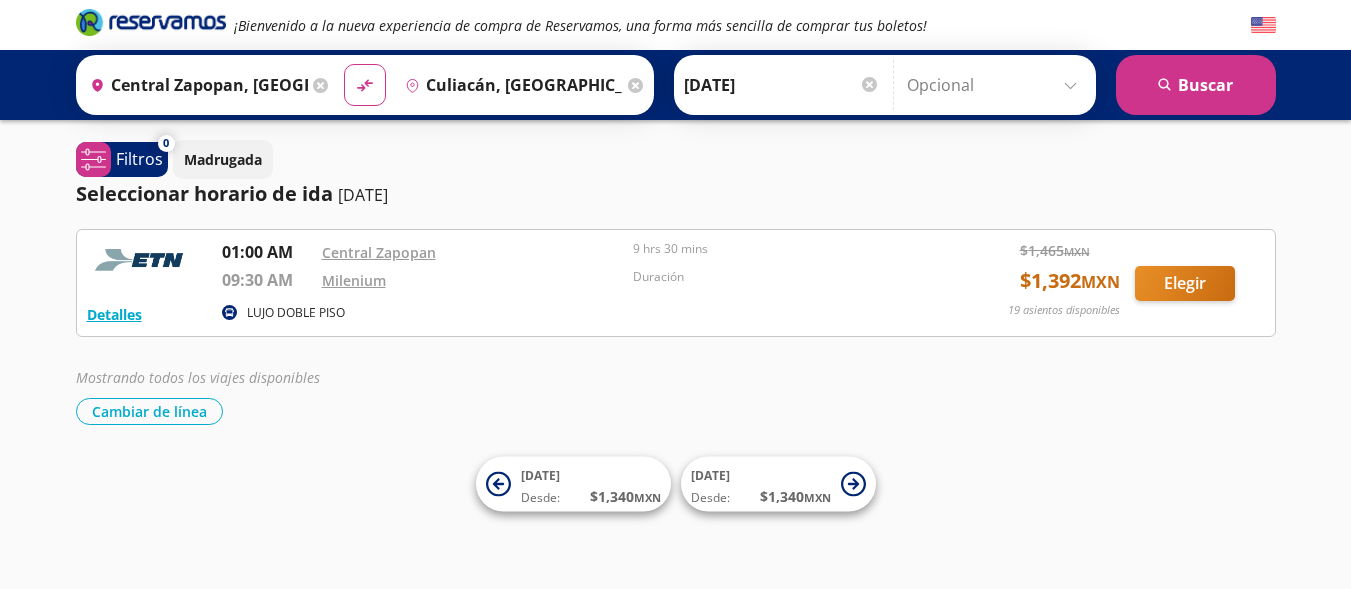 scroll, scrollTop: 1, scrollLeft: 0, axis: vertical 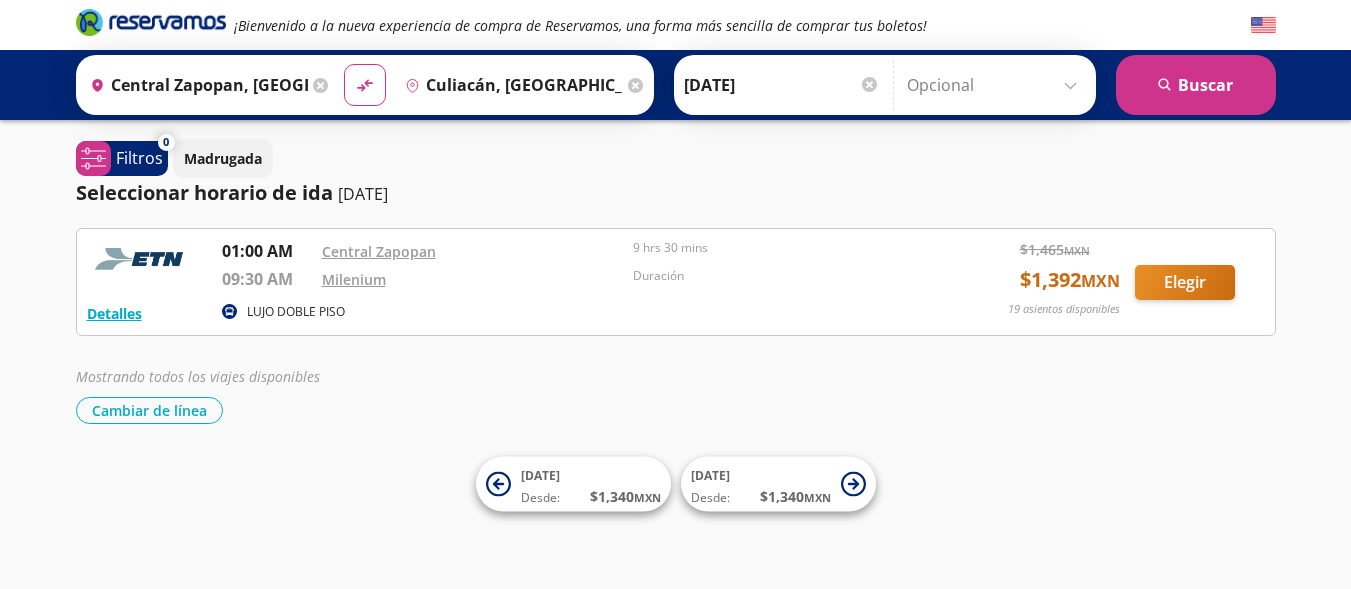 click on "¡Bienvenido a la nueva experiencia de compra de Reservamos, una forma más sencilla de comprar tus boletos! Origen
heroicons:map-pin-20-solid
[GEOGRAPHIC_DATA], [GEOGRAPHIC_DATA]
Destino
pin-outline
[GEOGRAPHIC_DATA], [GEOGRAPHIC_DATA]
material-symbols:compare-arrows-rounded
Ida [DATE]" at bounding box center [675, 293] 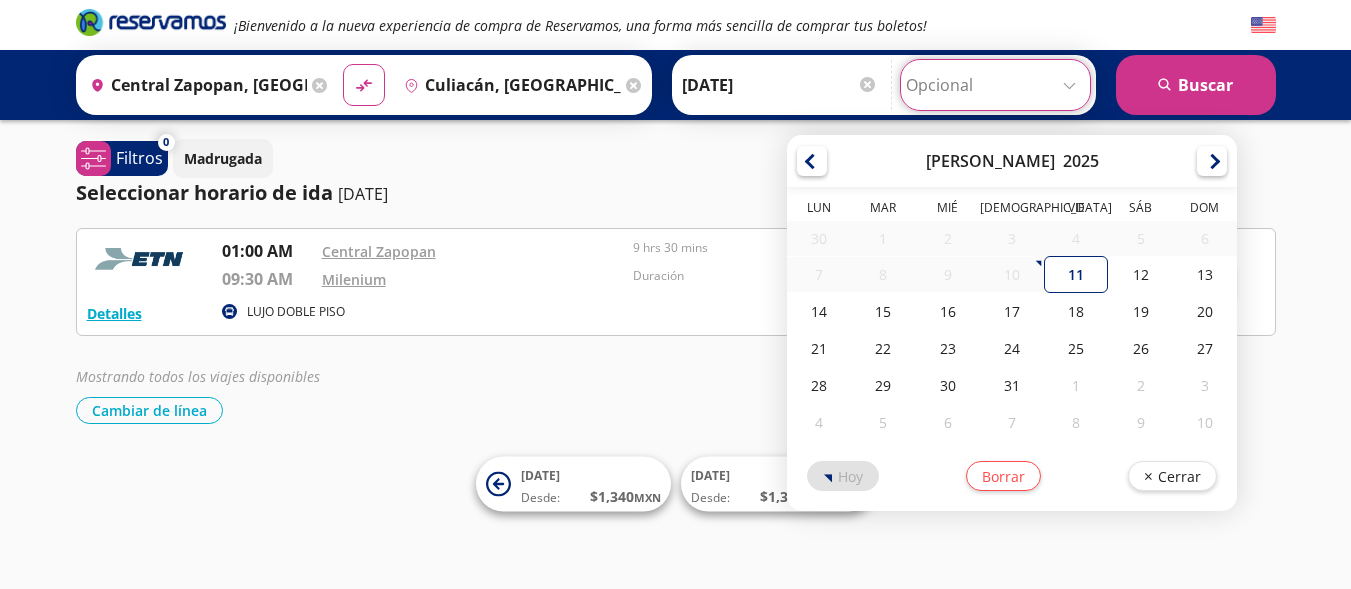 click at bounding box center (995, 85) 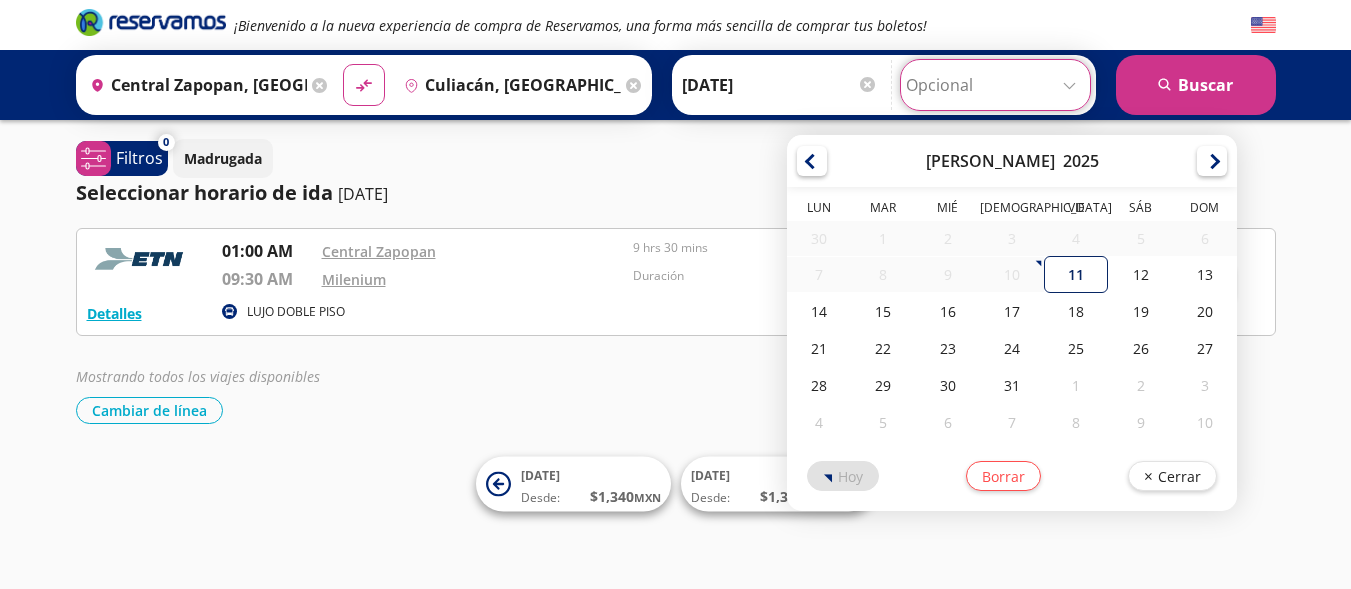 click on "11" at bounding box center (1076, 274) 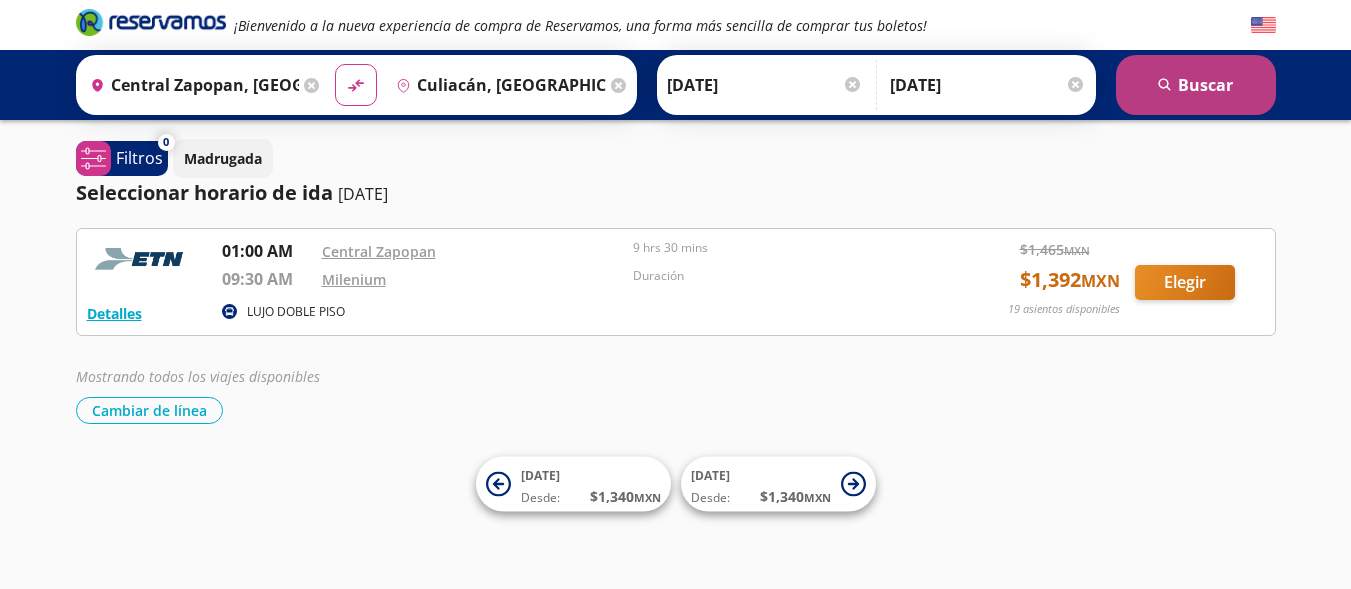 click on "search
[GEOGRAPHIC_DATA]" at bounding box center (1196, 85) 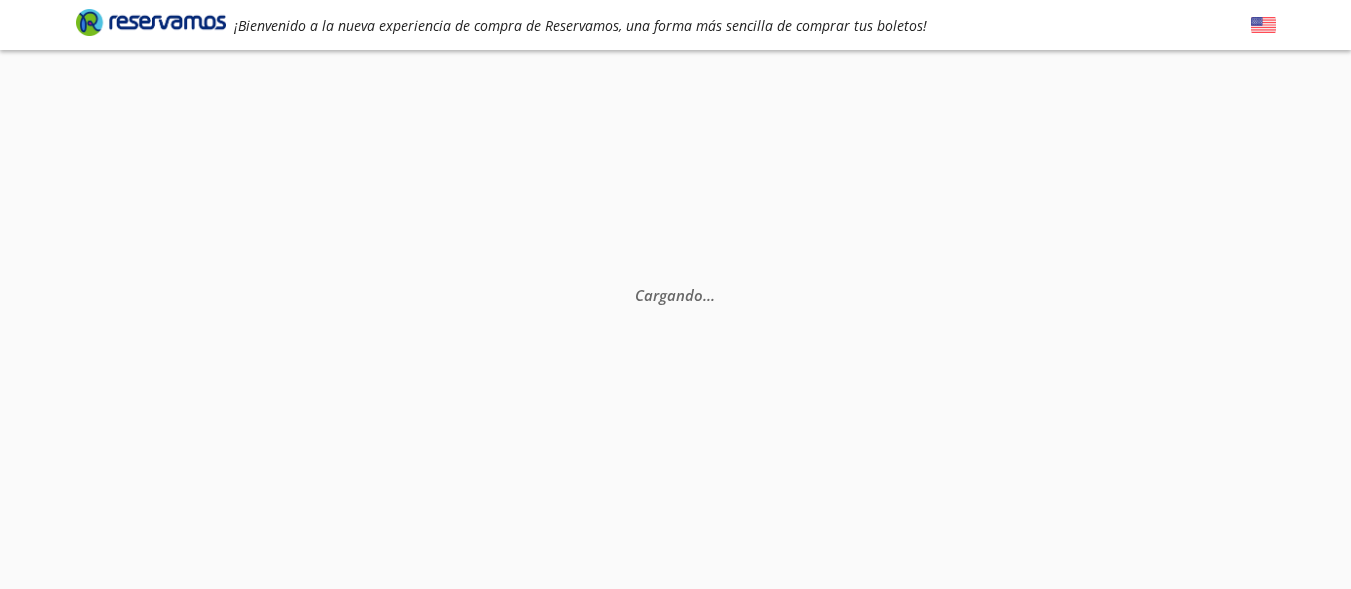 scroll, scrollTop: 0, scrollLeft: 0, axis: both 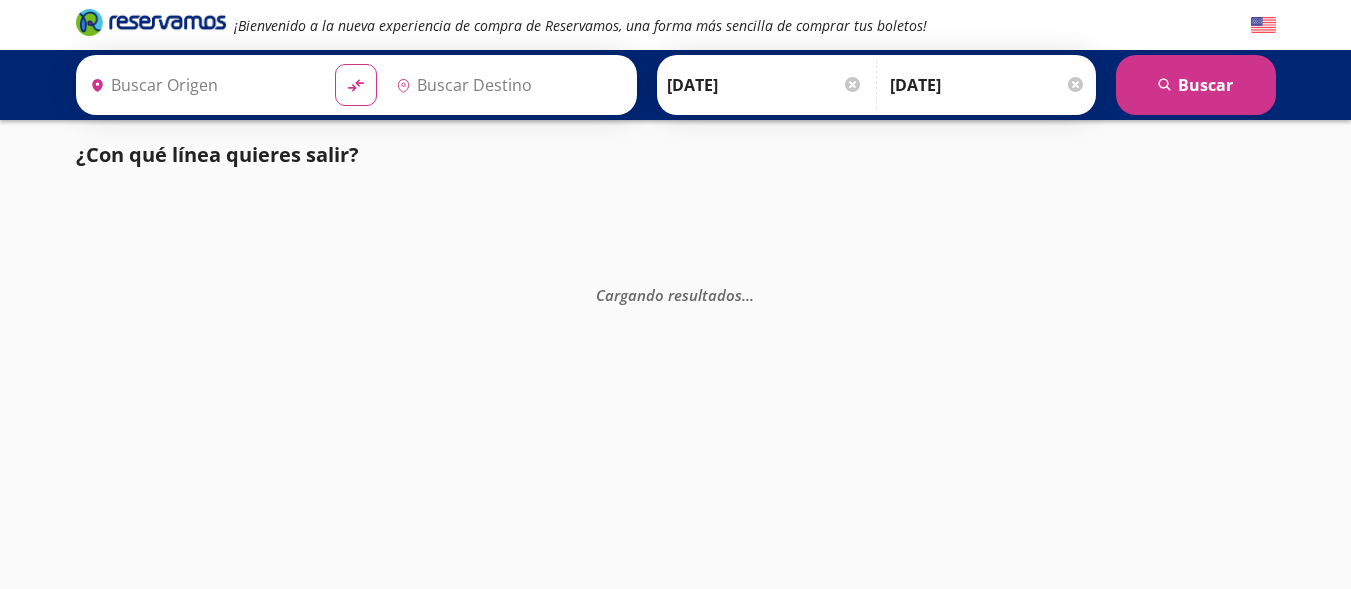 type on "Culiacán, [GEOGRAPHIC_DATA]" 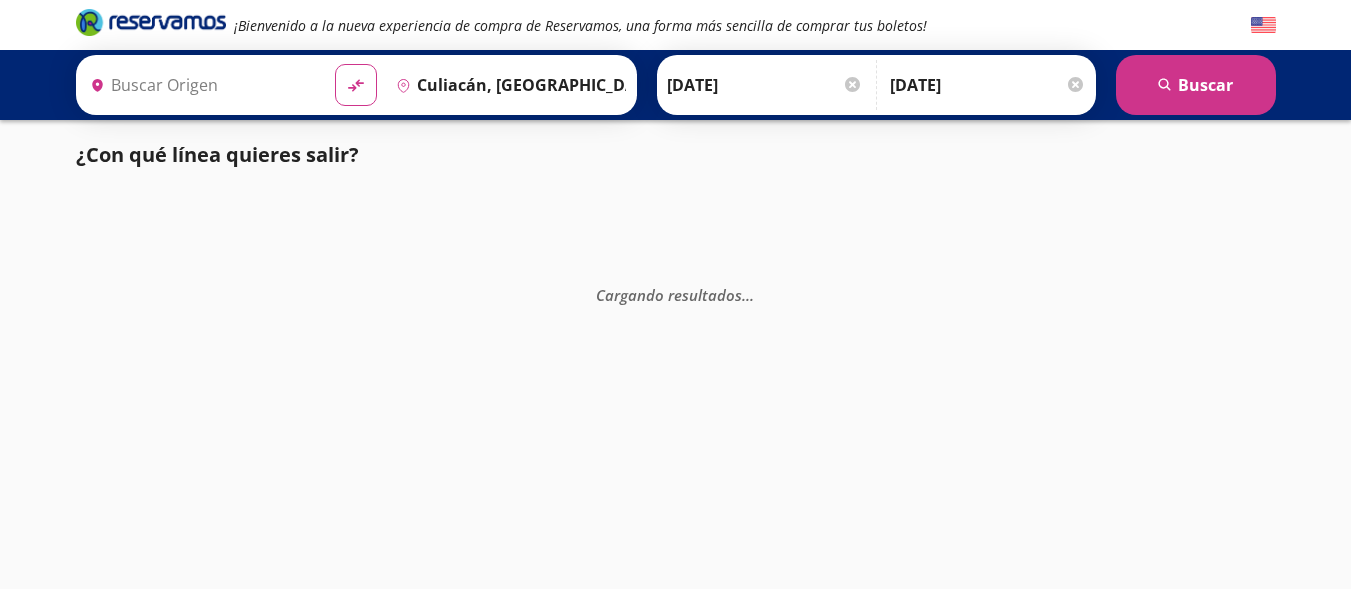 type on "Central Zapopan, [GEOGRAPHIC_DATA]" 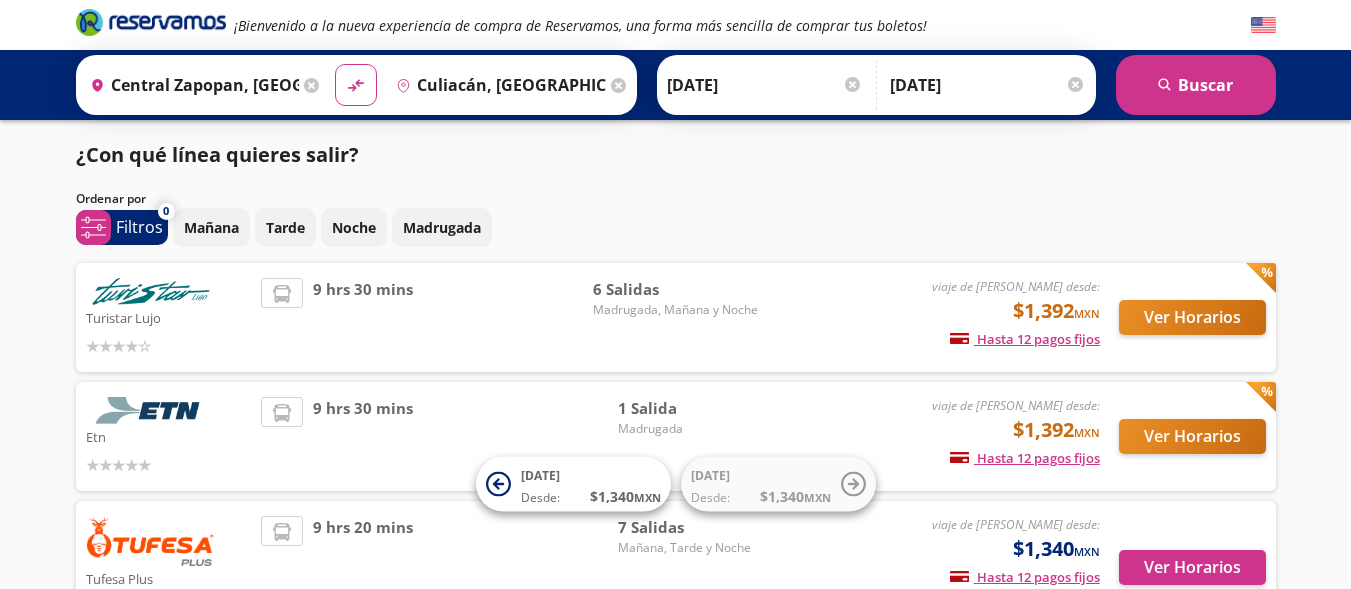click on "¿Con qué línea quieres salir?" at bounding box center [676, 155] 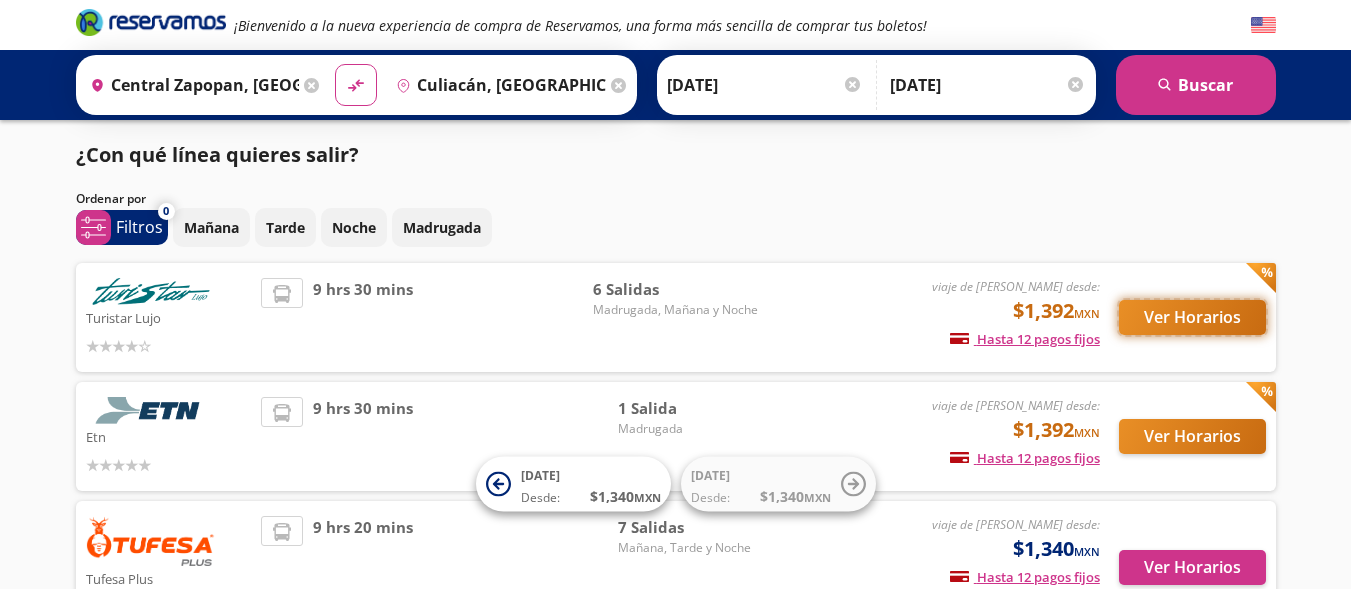 click on "Ver Horarios" at bounding box center [1192, 317] 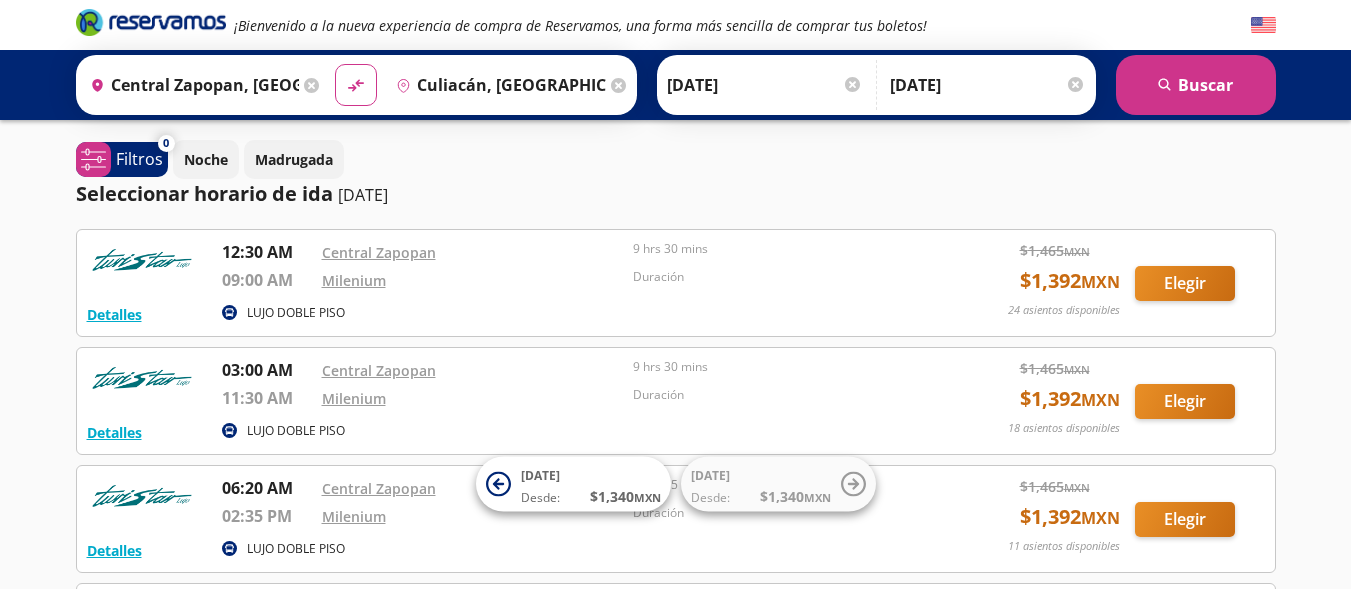 click on "¡Bienvenido a la nueva experiencia de compra de Reservamos, una forma más sencilla de comprar tus boletos! Origen
heroicons:map-pin-20-solid
[GEOGRAPHIC_DATA], [GEOGRAPHIC_DATA]
Destino
pin-outline
[GEOGRAPHIC_DATA], [GEOGRAPHIC_DATA]
material-symbols:compare-arrows-rounded
Ida [DATE]" at bounding box center (675, 616) 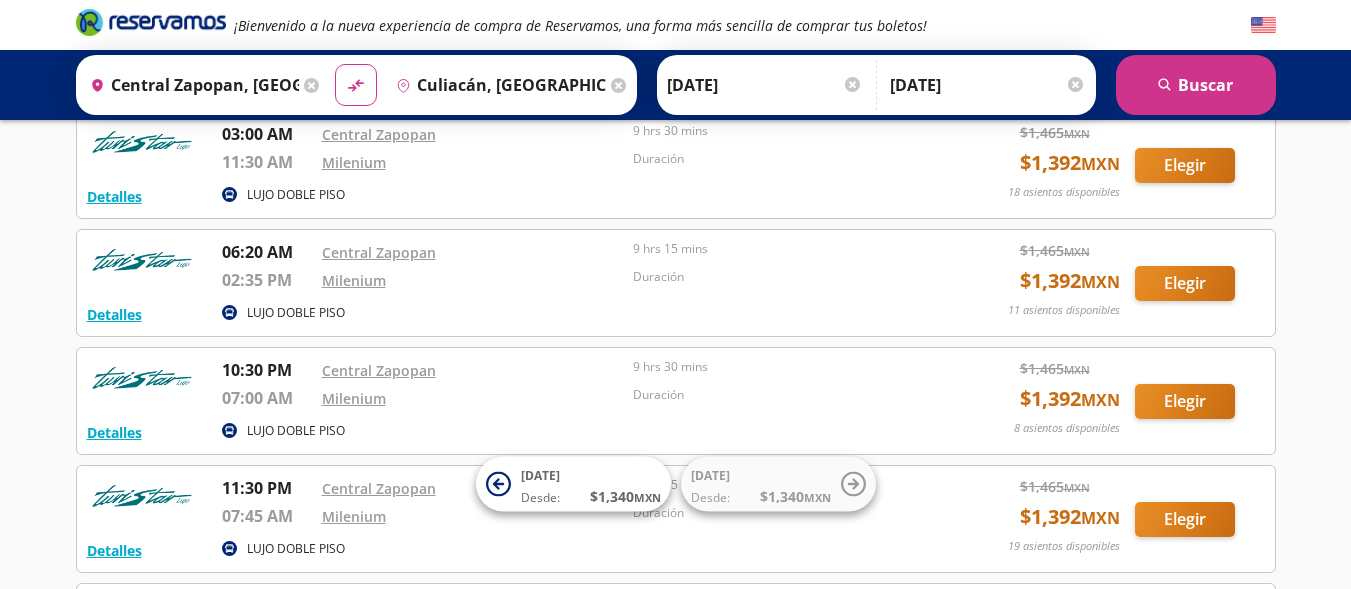 scroll, scrollTop: 280, scrollLeft: 0, axis: vertical 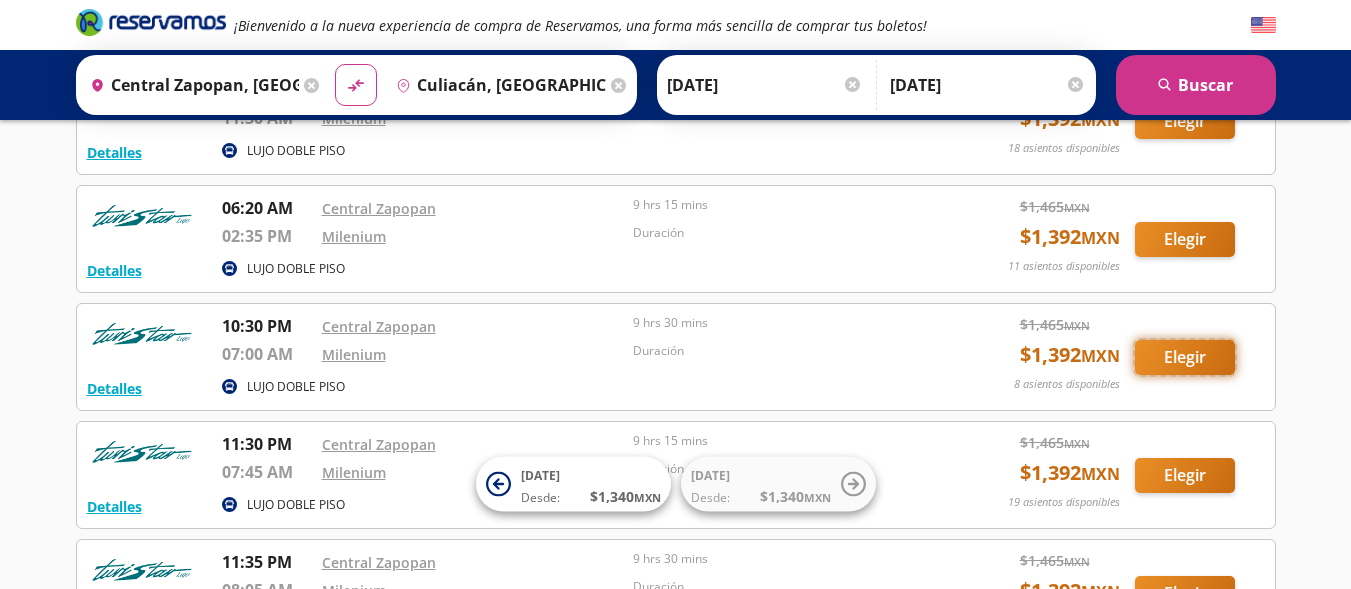 click on "Elegir" at bounding box center (1185, 357) 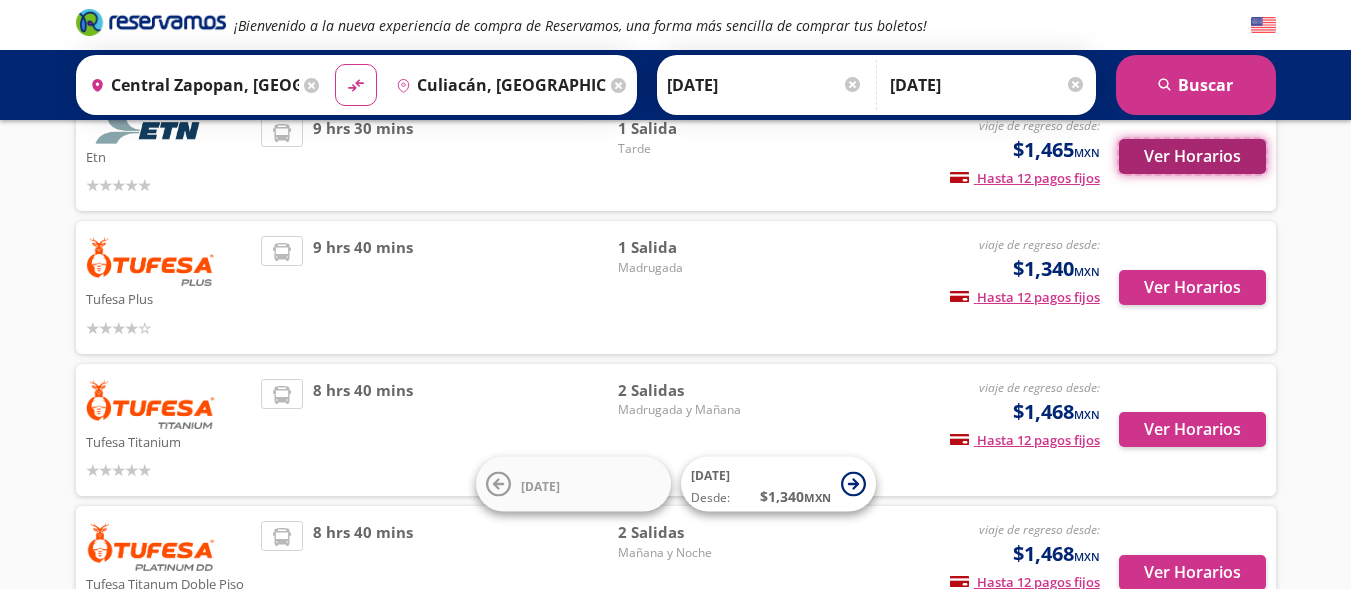 click on "Ver Horarios" at bounding box center (1192, 156) 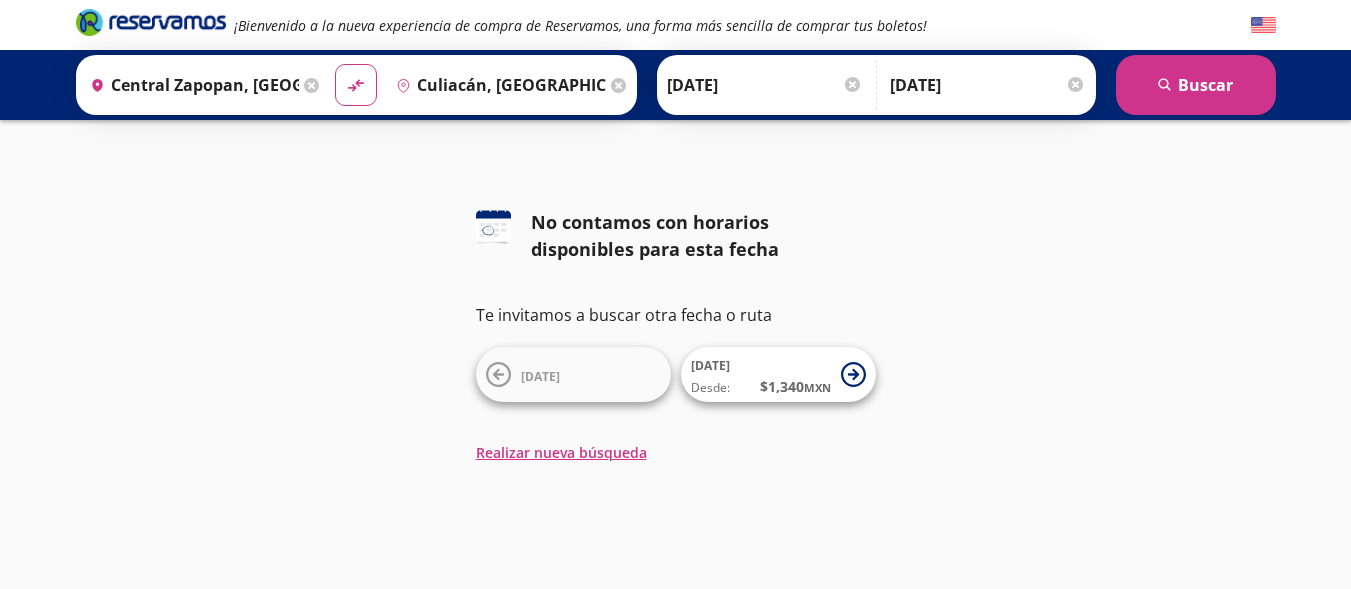 scroll, scrollTop: 0, scrollLeft: 0, axis: both 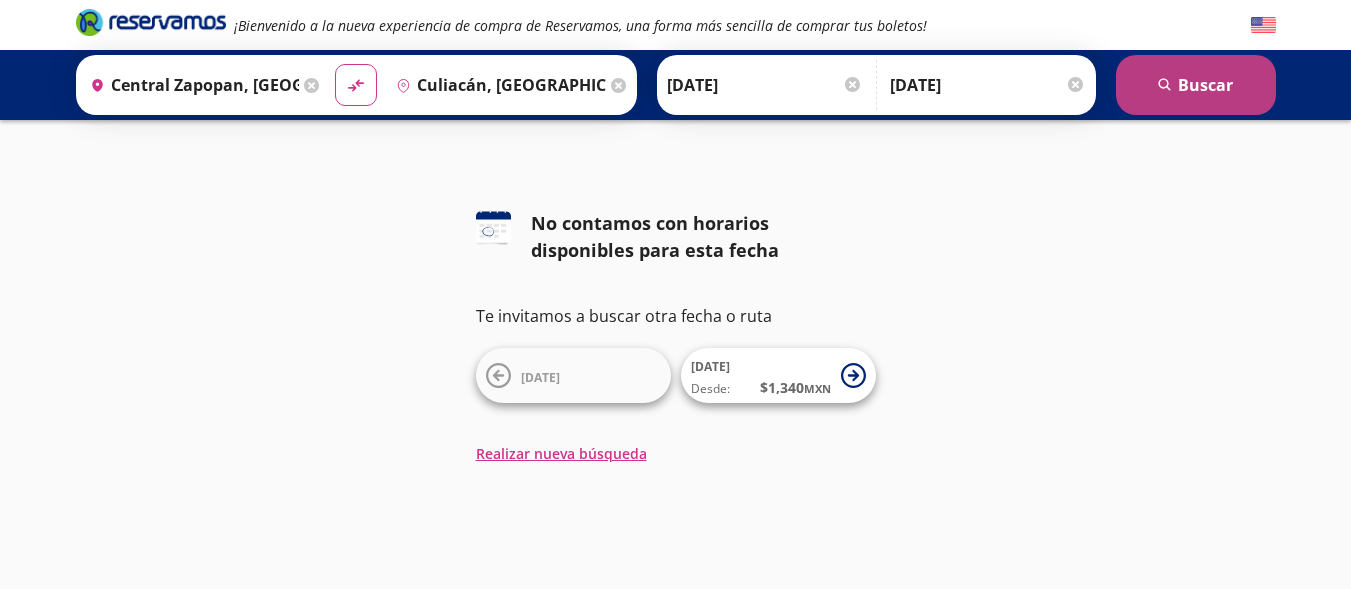 click on "search
[GEOGRAPHIC_DATA]" at bounding box center [1196, 85] 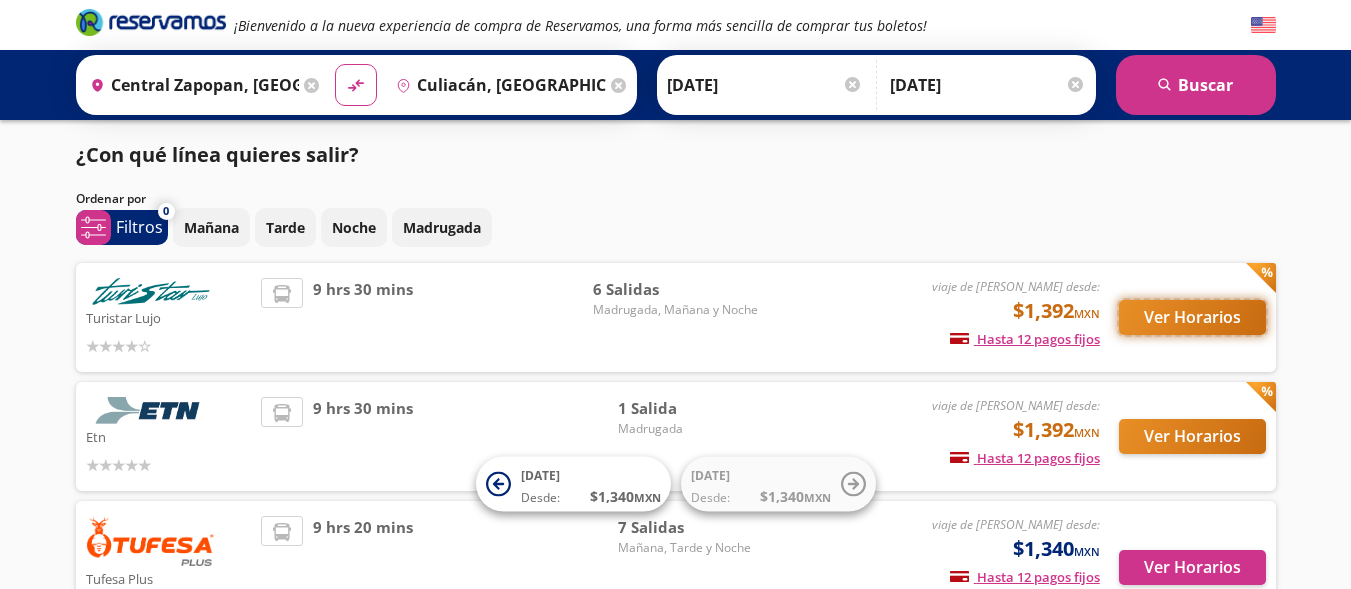 click on "Ver Horarios" at bounding box center (1192, 317) 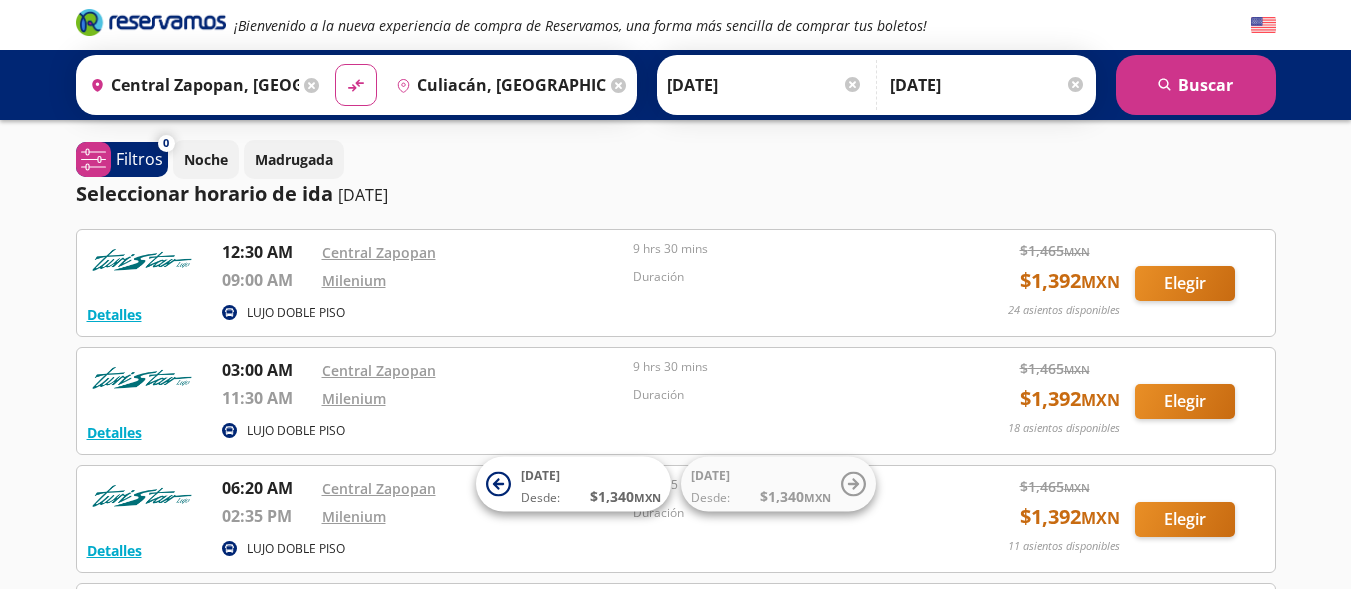click on "¡Bienvenido a la nueva experiencia de compra de Reservamos, una forma más sencilla de comprar tus boletos! Origen
heroicons:map-pin-20-solid
[GEOGRAPHIC_DATA], [GEOGRAPHIC_DATA]
Destino
pin-outline
[GEOGRAPHIC_DATA], [GEOGRAPHIC_DATA]
material-symbols:compare-arrows-rounded
Ida [DATE]" at bounding box center (675, 616) 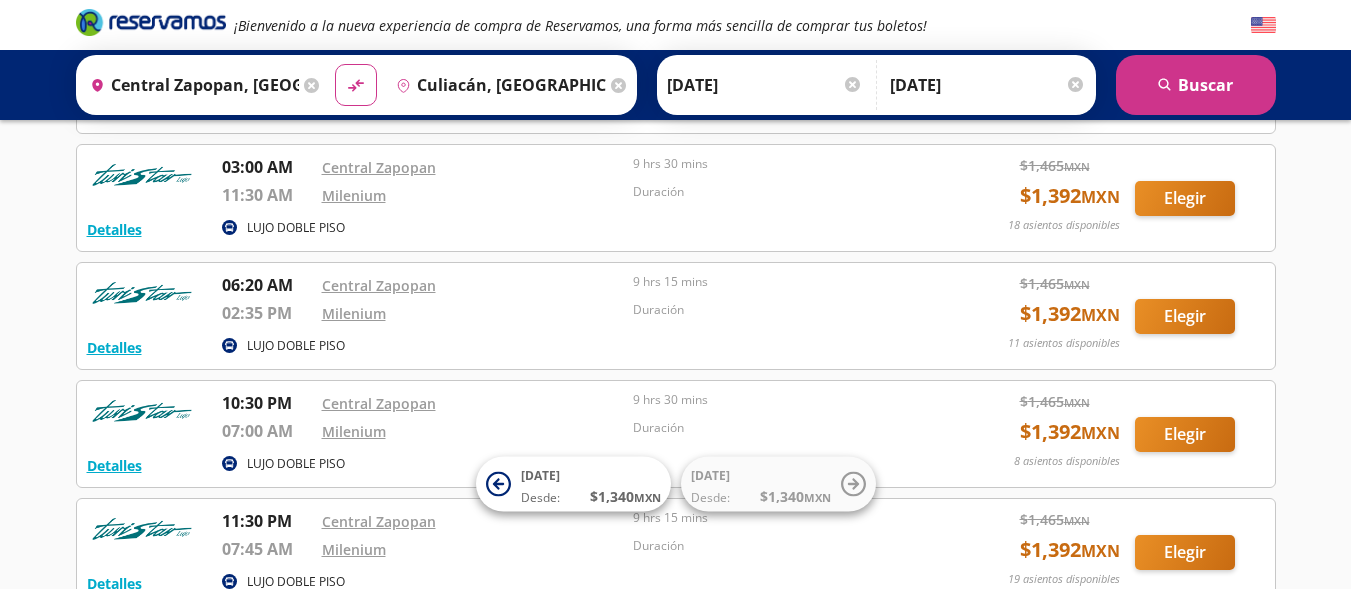 scroll, scrollTop: 240, scrollLeft: 0, axis: vertical 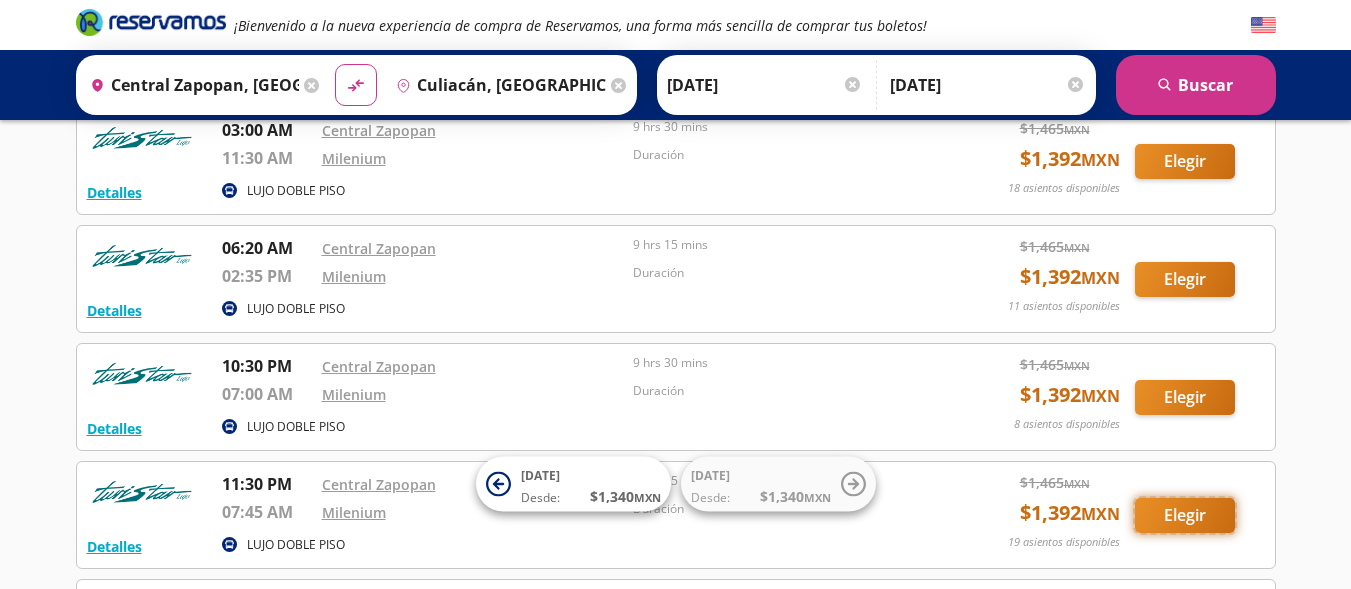click on "Elegir" at bounding box center [1185, 515] 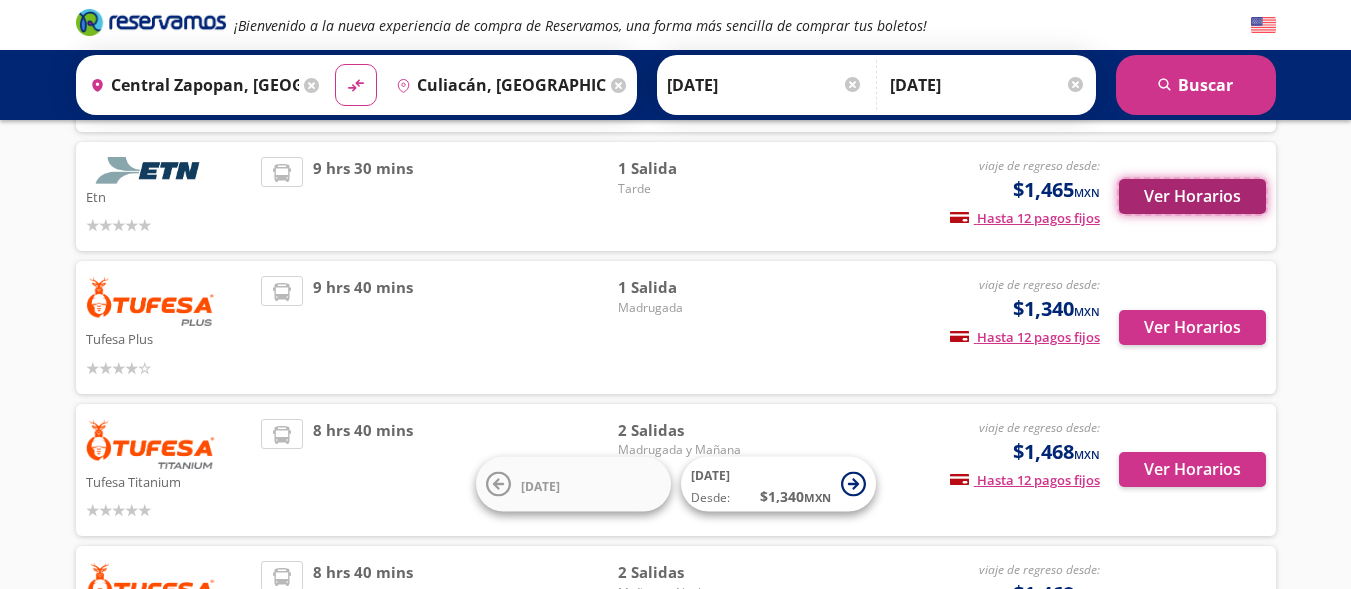 click on "Ver Horarios" at bounding box center [1192, 196] 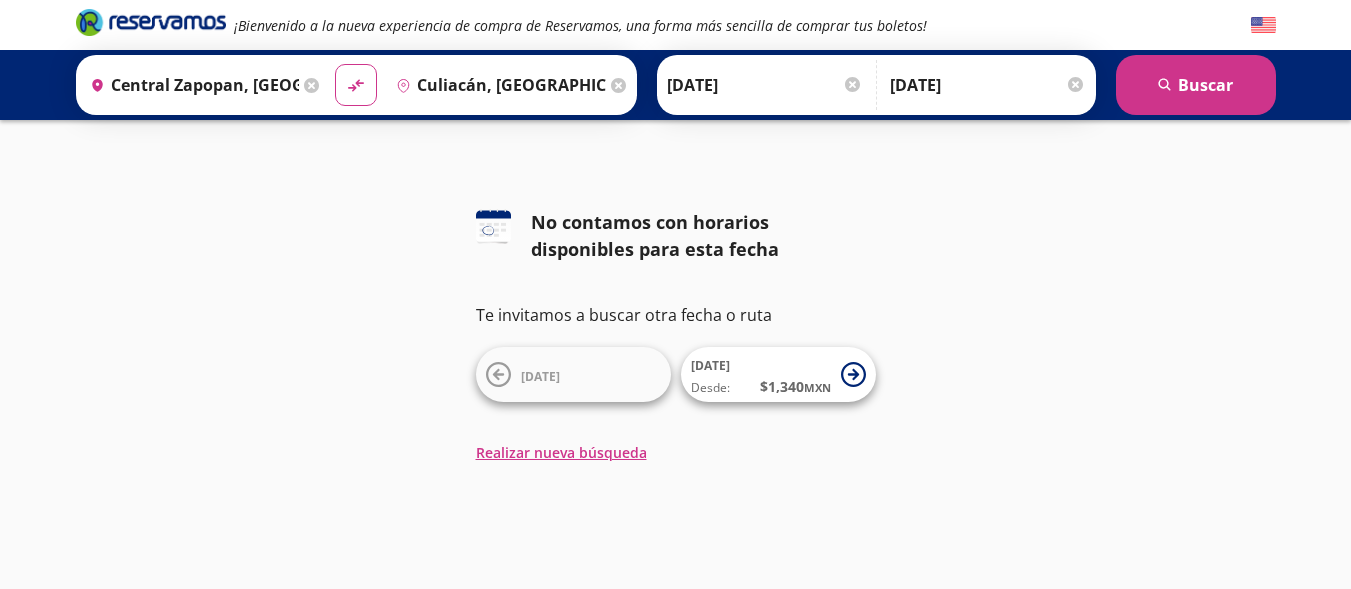 scroll, scrollTop: 0, scrollLeft: 0, axis: both 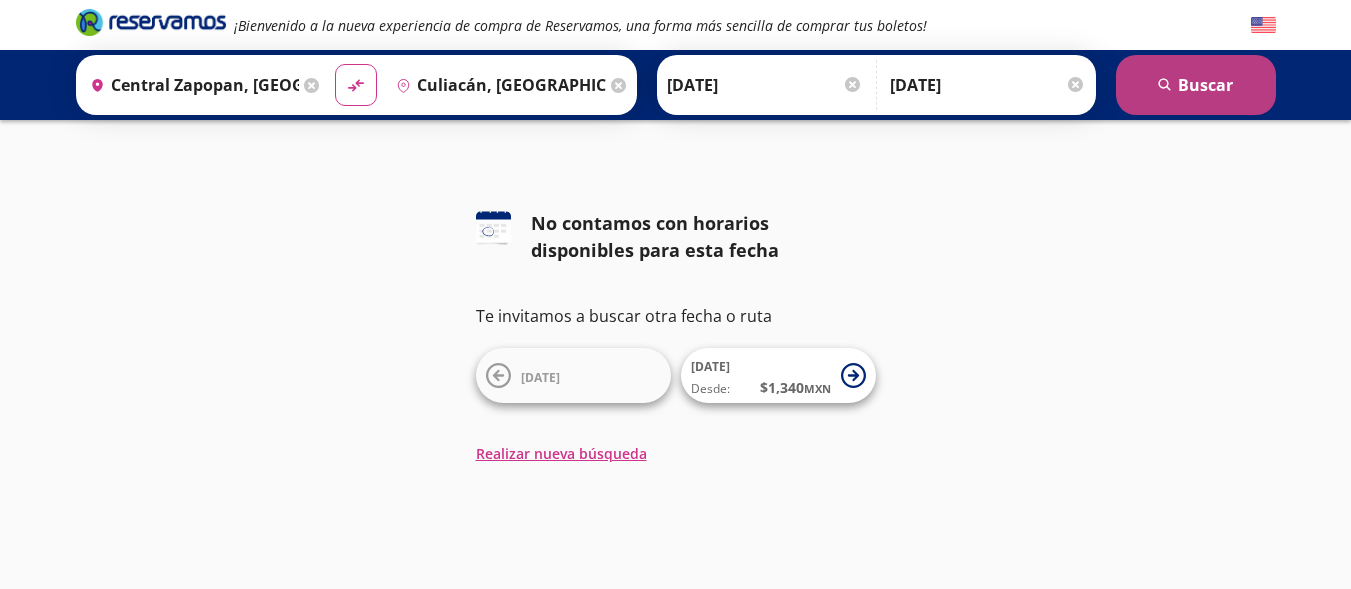click on "search
[GEOGRAPHIC_DATA]" at bounding box center [1196, 85] 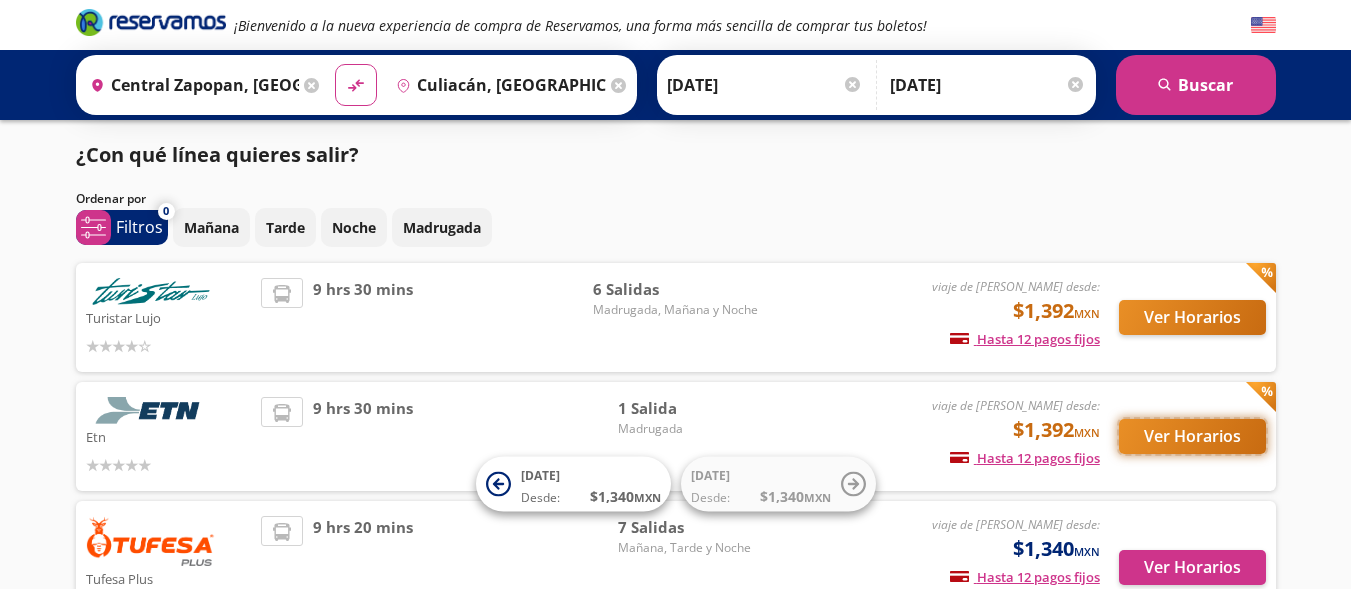 click on "Ver Horarios" at bounding box center [1192, 436] 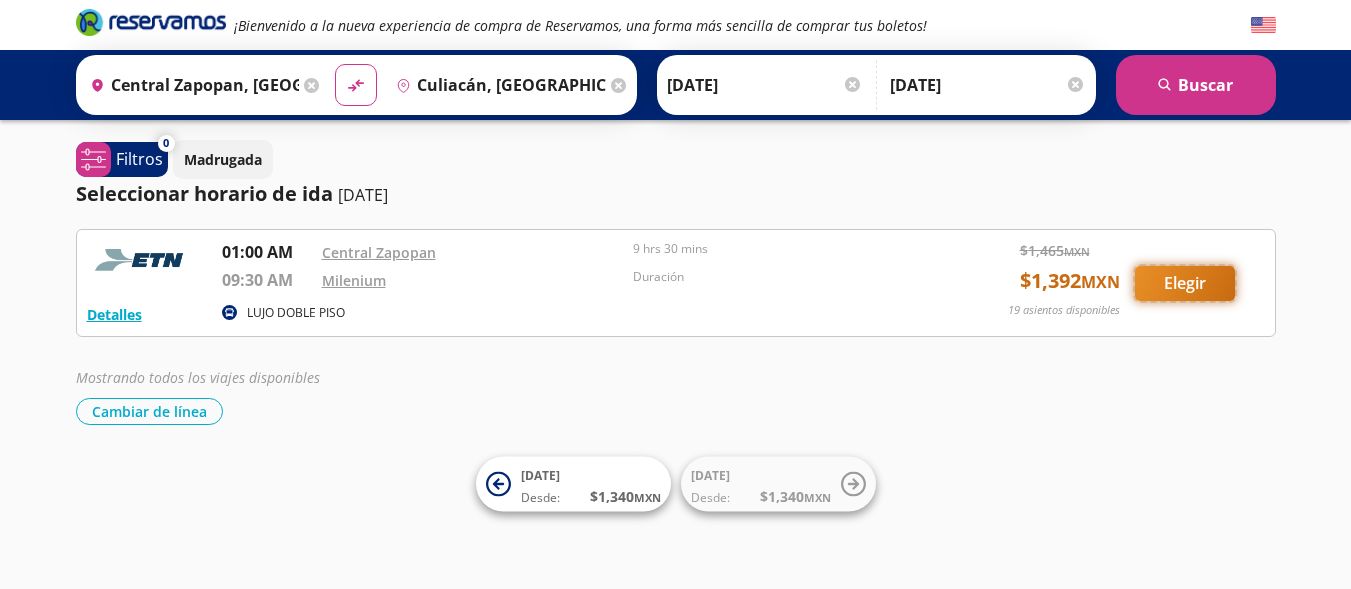 click on "Elegir" at bounding box center (1185, 283) 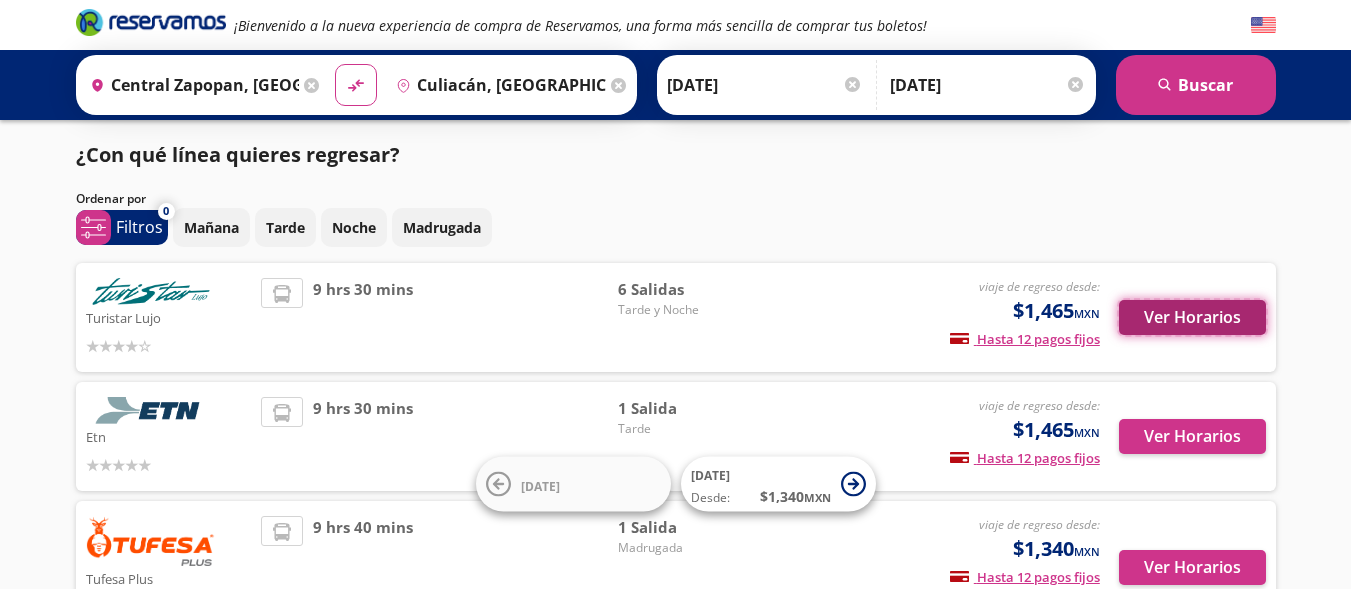 click on "Ver Horarios" at bounding box center (1192, 317) 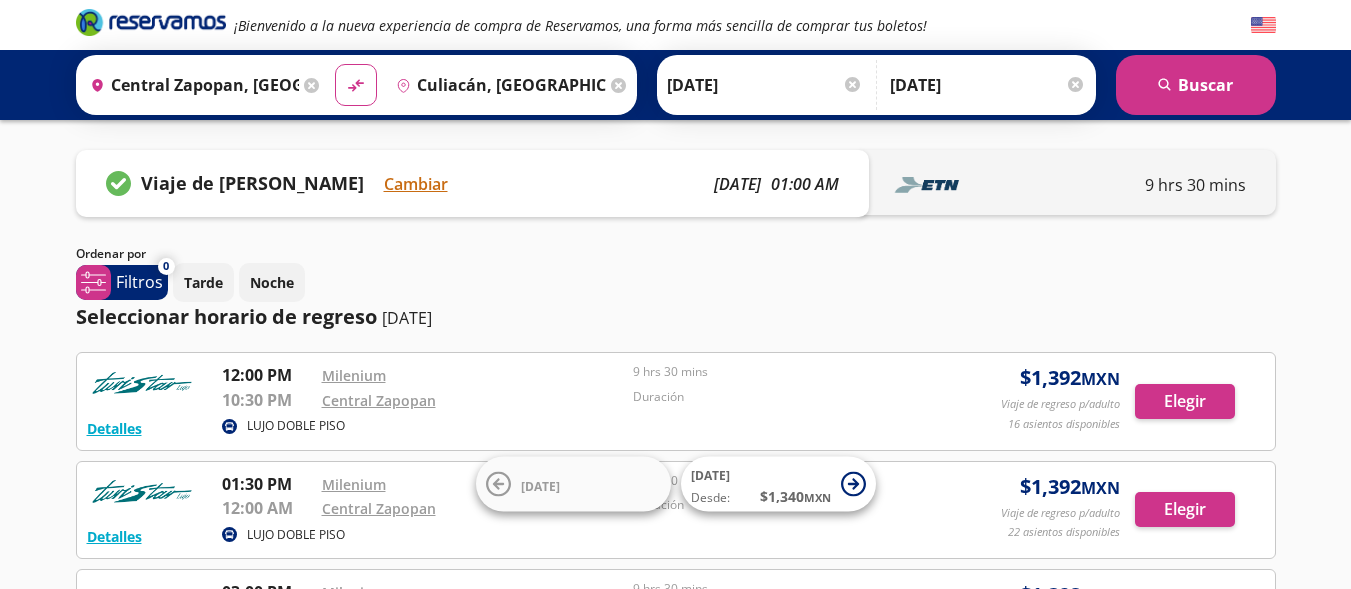 click on "Group 9 Created with Sketch. ¡Bienvenido a la nueva experiencia de compra de Reservamos, una forma más sencilla de comprar tus boletos! Origen
heroicons:map-pin-20-solid
[GEOGRAPHIC_DATA], [GEOGRAPHIC_DATA]
Destino
pin-outline
[GEOGRAPHIC_DATA], [GEOGRAPHIC_DATA]
material-symbols:compare-arrows-rounded" at bounding box center (675, 580) 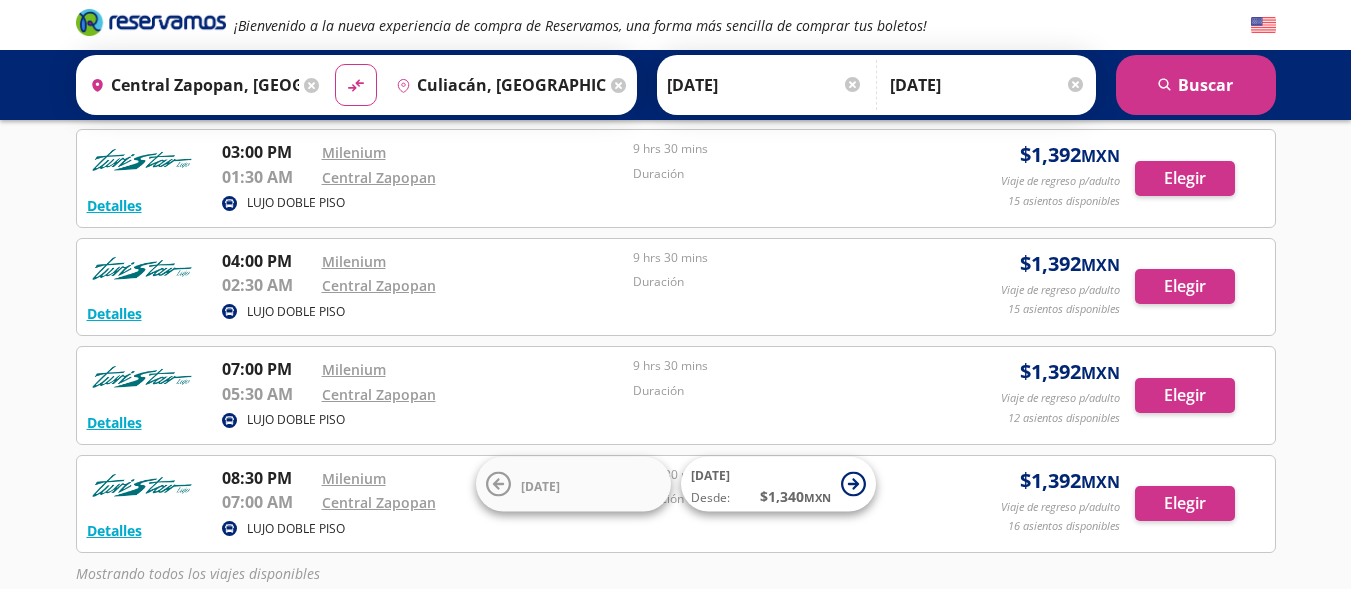 scroll, scrollTop: 480, scrollLeft: 0, axis: vertical 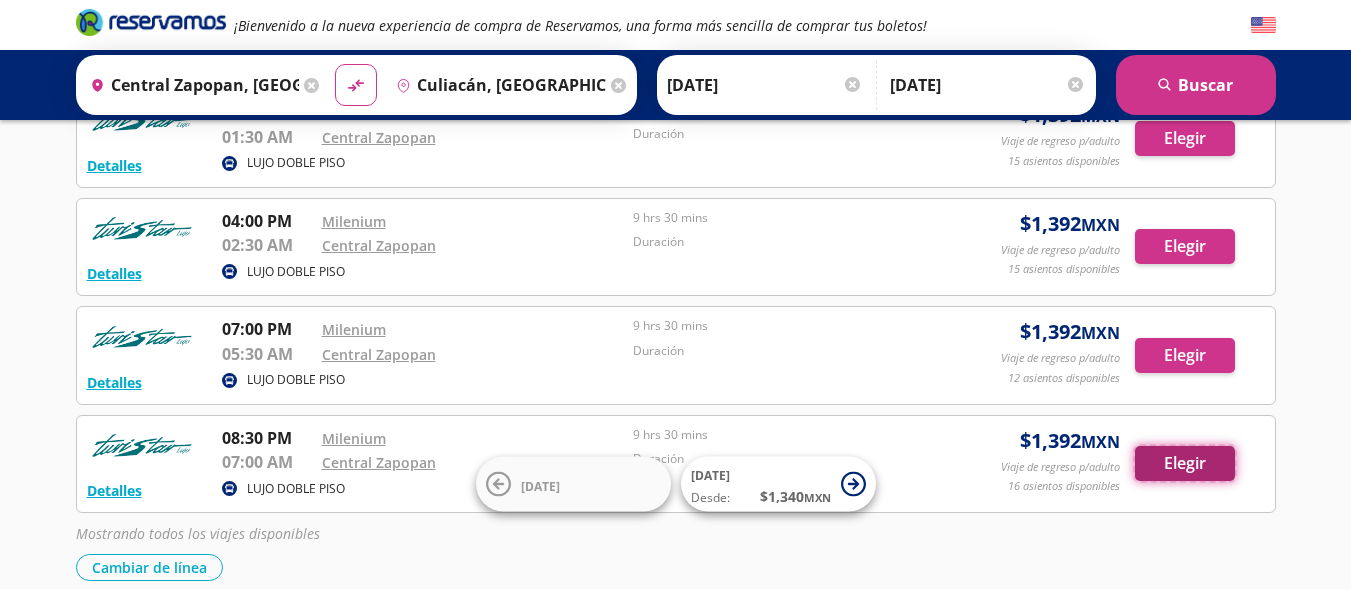 click on "Elegir" at bounding box center (1185, 463) 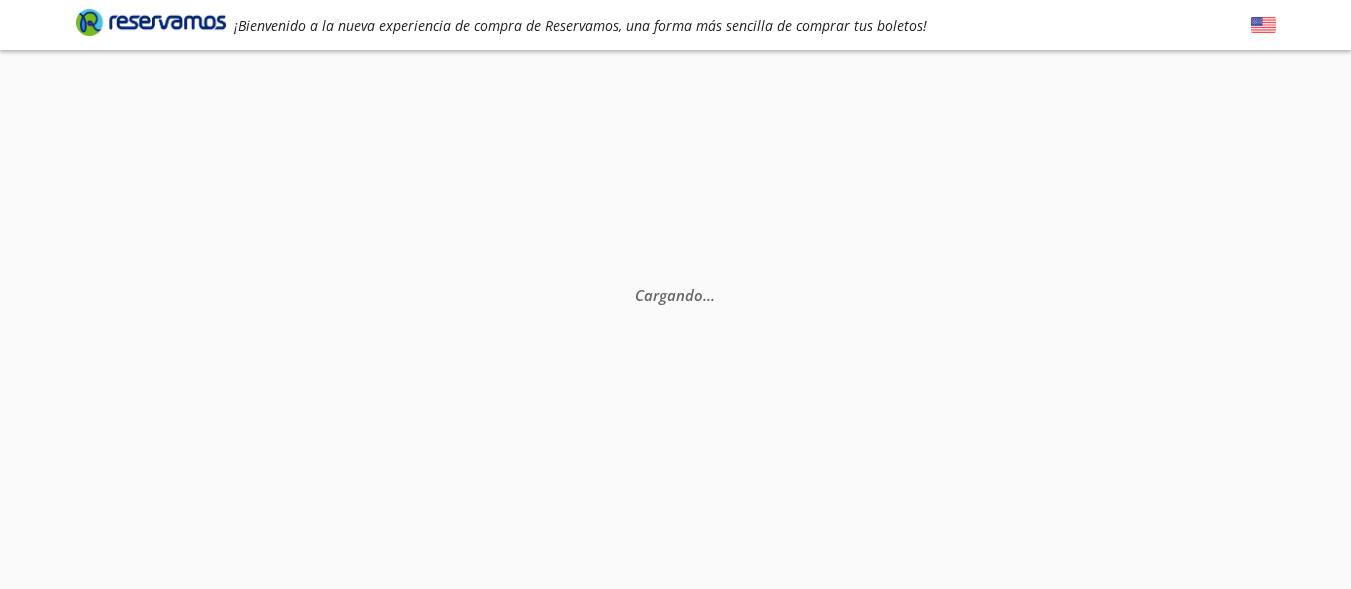 scroll, scrollTop: 0, scrollLeft: 0, axis: both 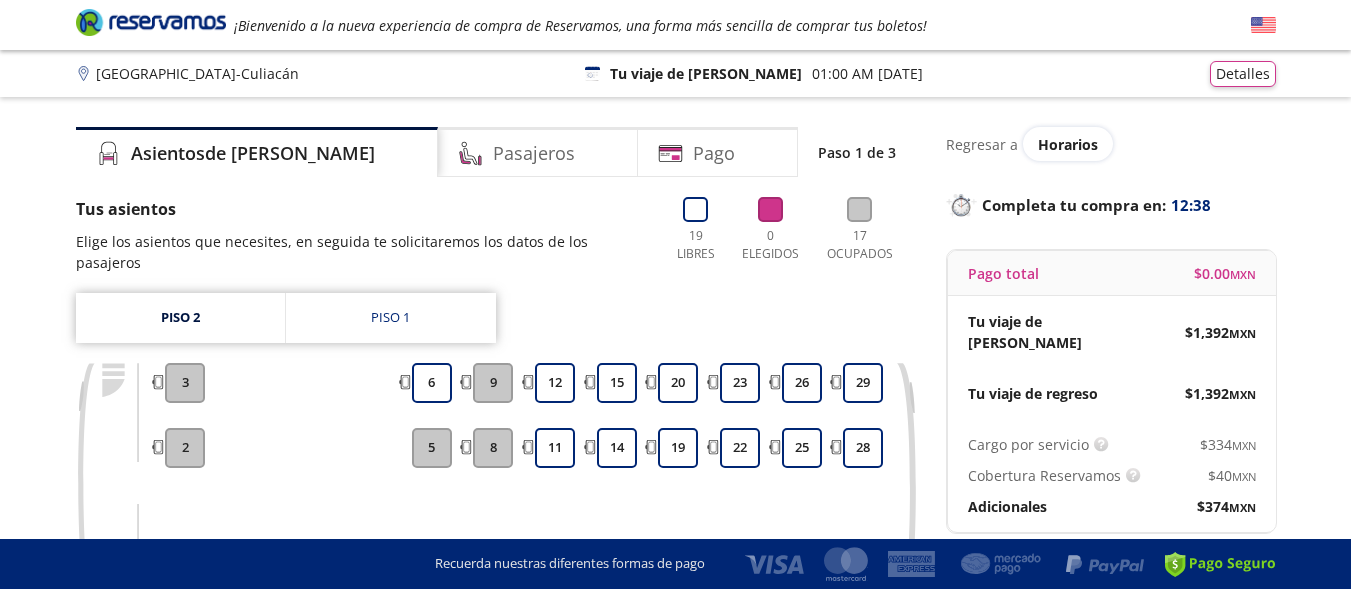 click at bounding box center [308, 488] 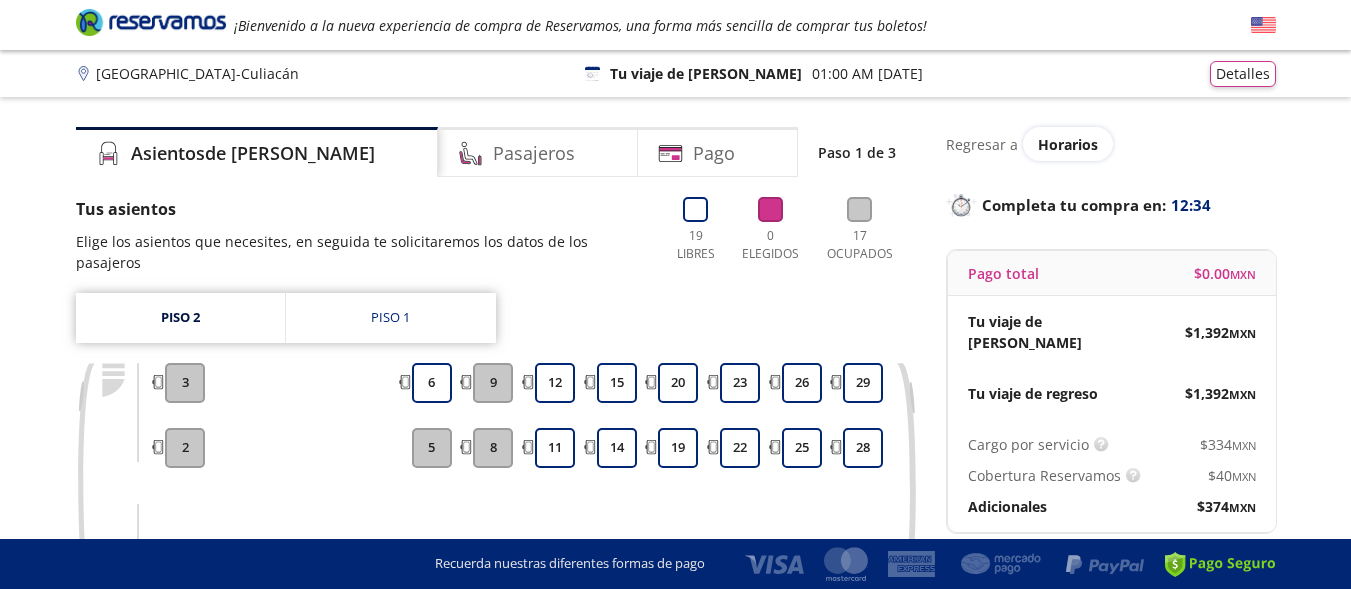 click at bounding box center (801, 488) 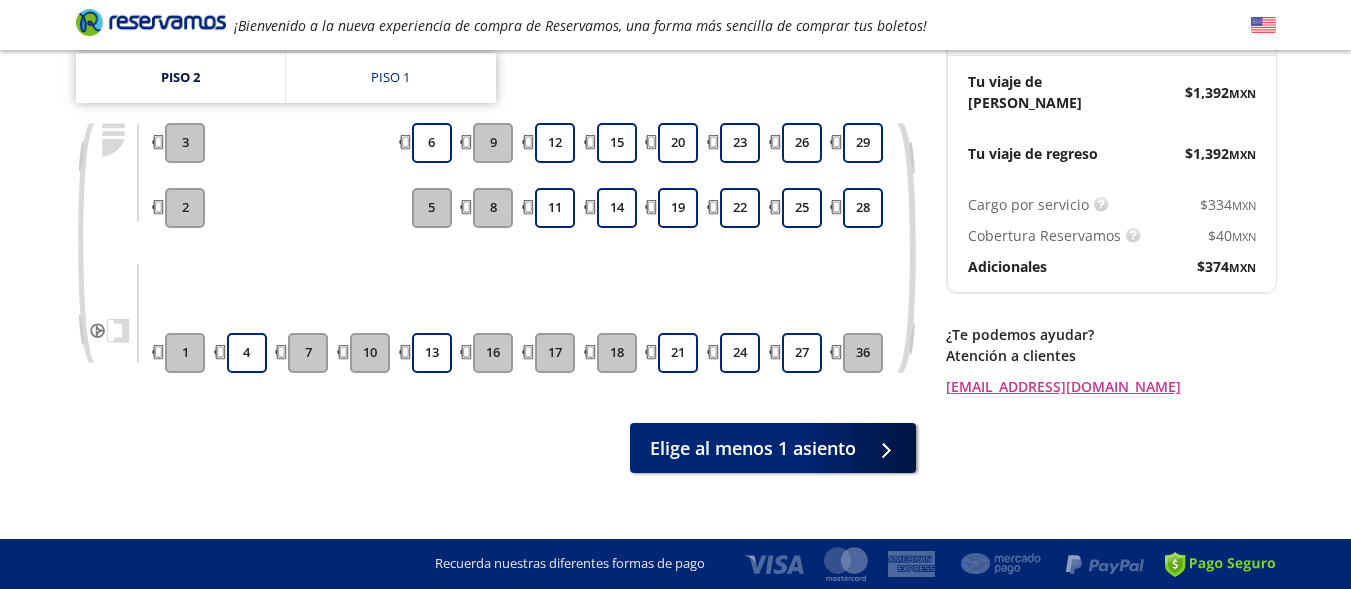 scroll, scrollTop: 244, scrollLeft: 0, axis: vertical 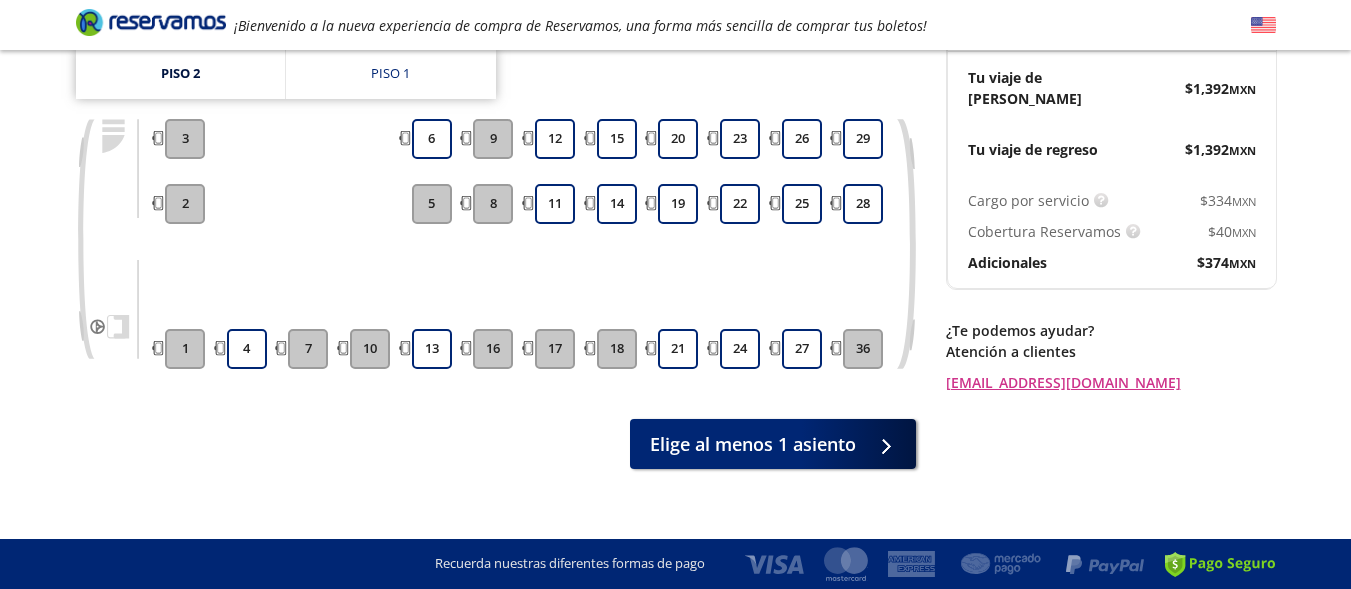 click on "Group 9 Created with Sketch. Elige tus asientos de ida [GEOGRAPHIC_DATA]  -  Culiacán ¡Bienvenido a la nueva experiencia de compra de Reservamos, una forma más sencilla de comprar tus boletos! Completa tu compra en : 11:45 [GEOGRAPHIC_DATA]  -  Culiacán 126 Tu viaje de regreso 08:30 PM [DATE] Detalles Completa tu compra en : 11:45 Asientos  de [PERSON_NAME] Pago Paso 1 de 3 Tus asientos Elige los asientos que necesites, en seguida te solicitaremos los datos de los pasajeros 19 Libres 0 Elegidos 17 Ocupados Piso 2 Piso 1 1 2 3   4   7   10   13 5 6   16 8 9   17 11 12   18 14 15   21 19 20   24 22 23   27 25 26   36 28 29   Elige al menos 1 asiento Regresar a Horarios Completa tu compra en : 11:45 Pago total $ 0.00  MXN Tu viaje de ida  $ 1,392  MXN Tu viaje de regreso  $ 1,392  MXN Cargo por servicio  Esto nos permite seguir trabajando para ofrecerte la mayor cobertura de rutas y brindarte una experiencia de compra segura y garantizada. $ 334  MXN [GEOGRAPHIC_DATA]  $ 40  MXN Adicionales  $ 374  MXN ..." at bounding box center (675, 182) 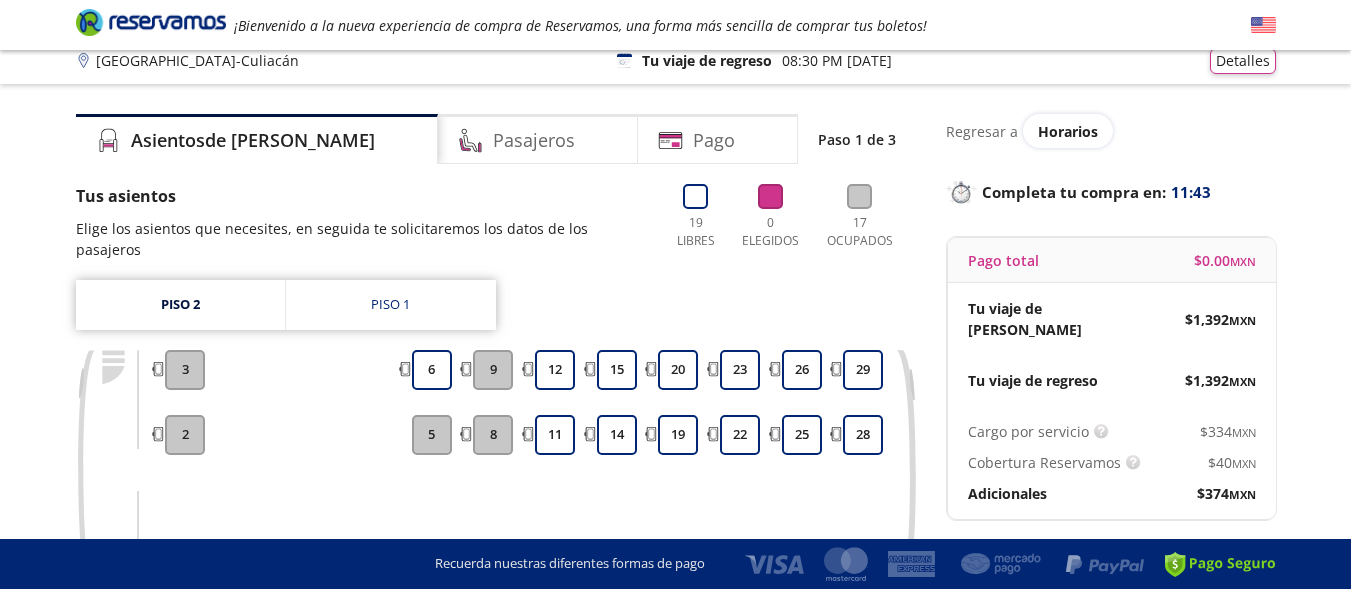 scroll, scrollTop: 0, scrollLeft: 0, axis: both 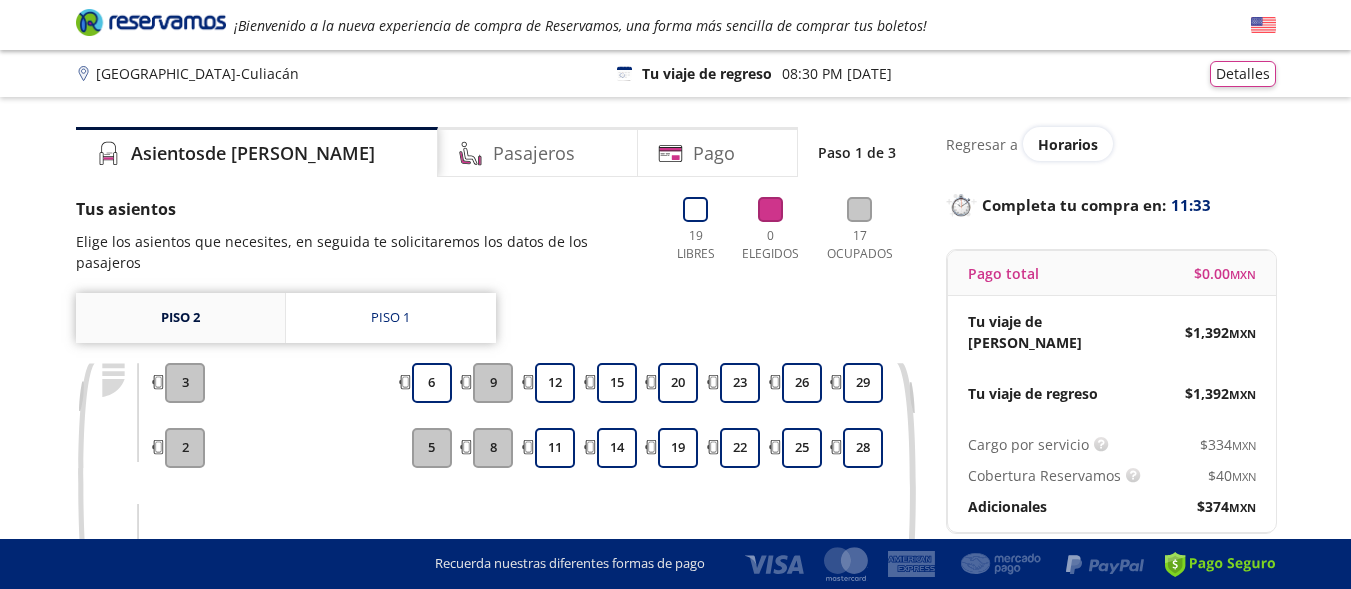 click on "Piso 2" at bounding box center (180, 318) 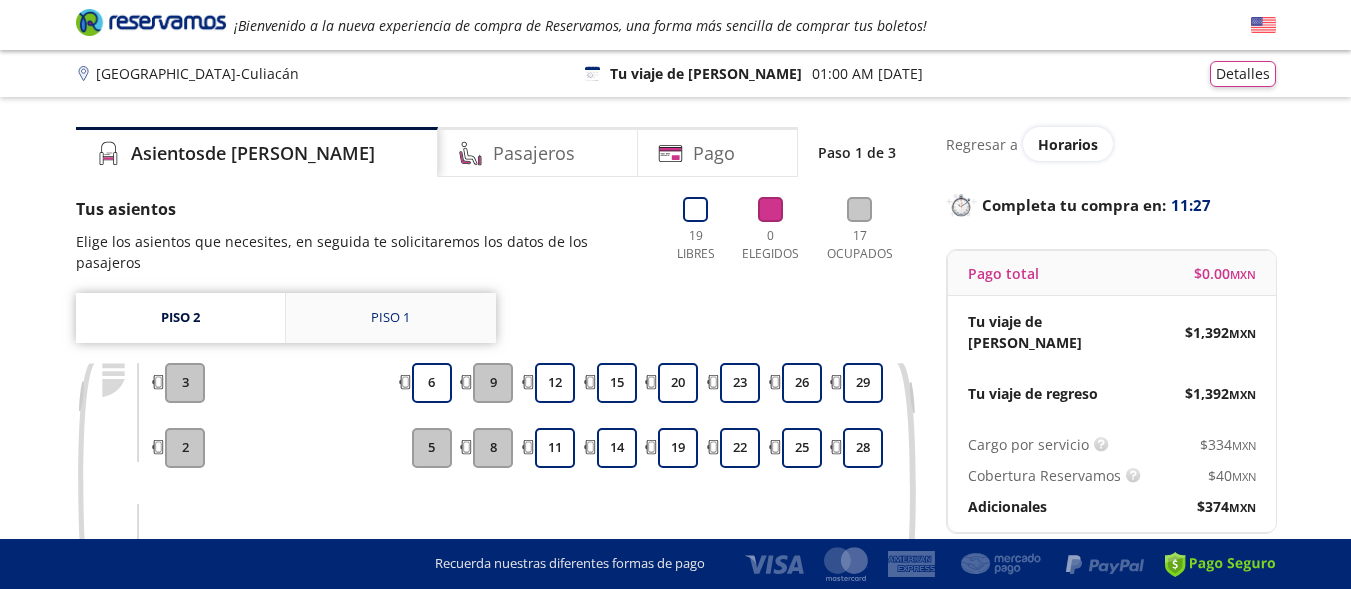 click on "Piso 1" at bounding box center (391, 318) 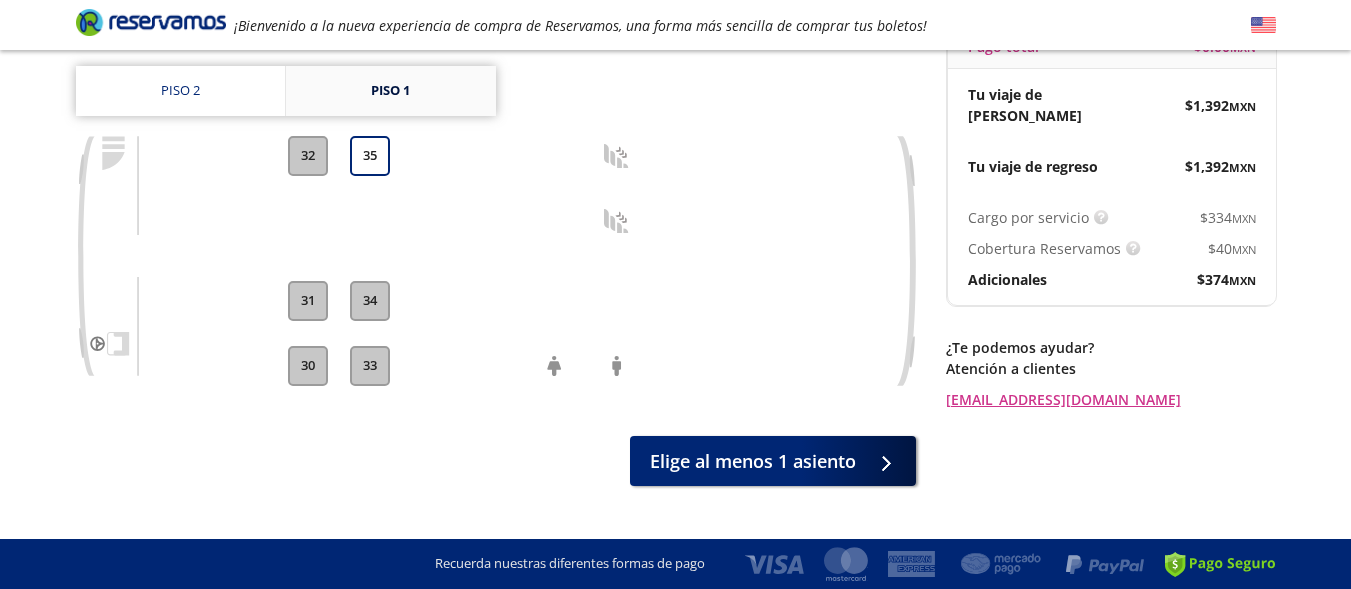 scroll, scrollTop: 244, scrollLeft: 0, axis: vertical 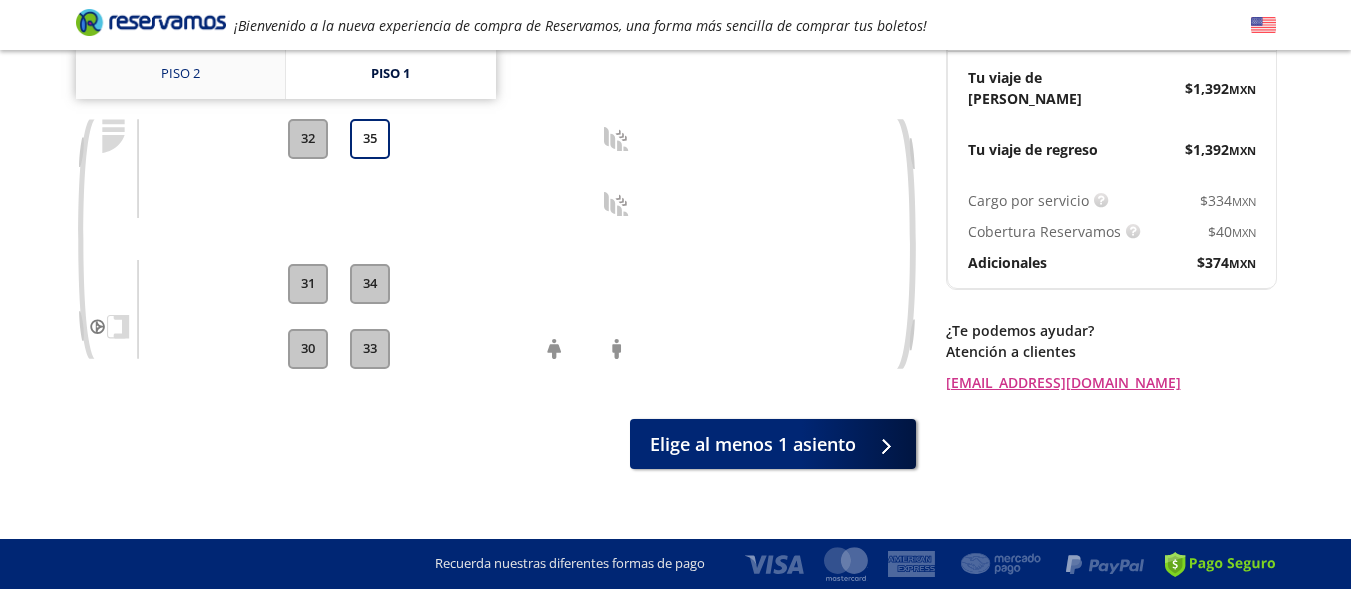 click on "Piso 2" at bounding box center (180, 74) 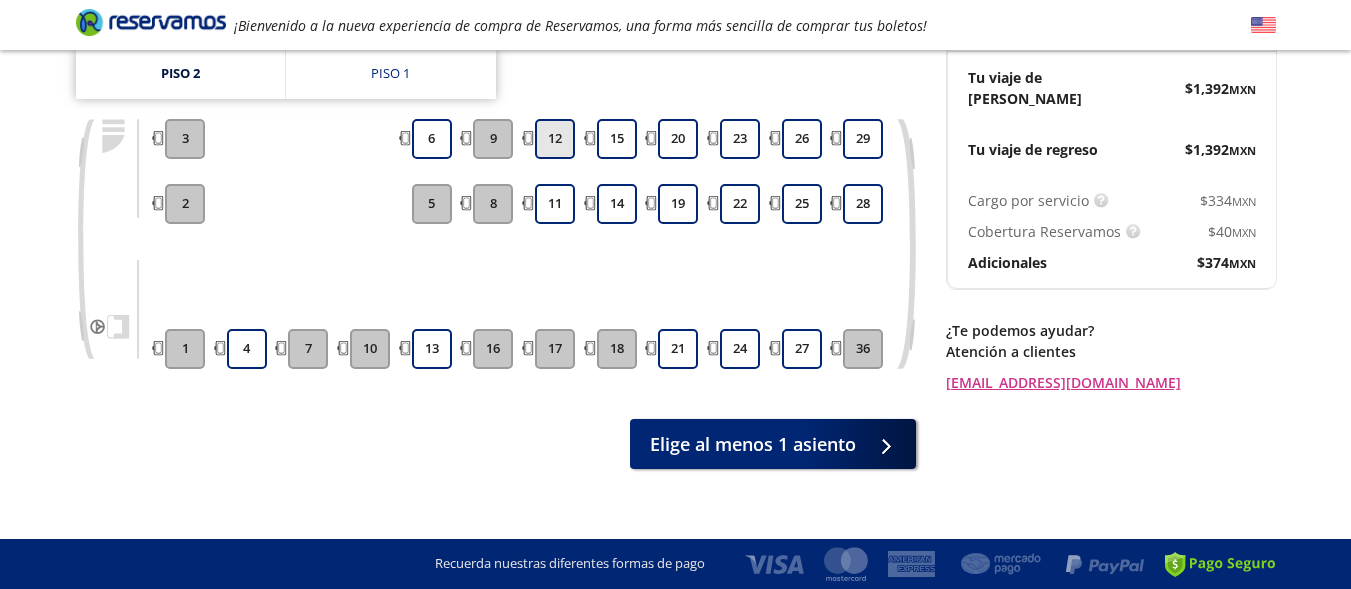 click on "12" at bounding box center [555, 139] 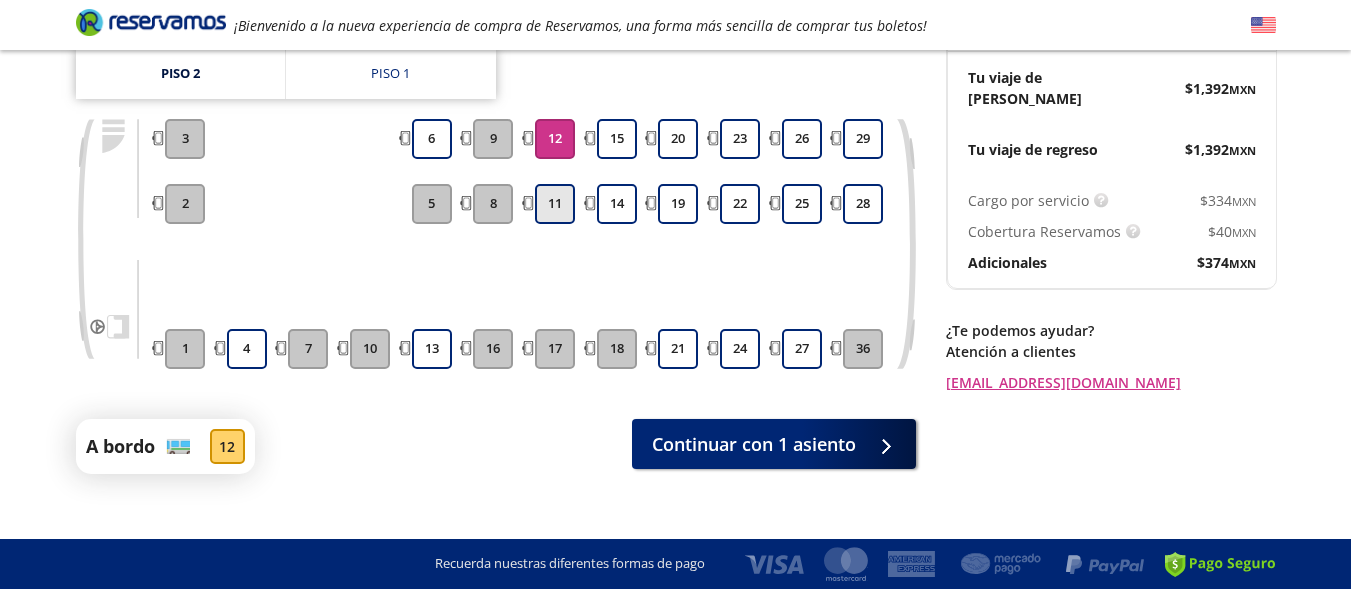 click on "11" at bounding box center [555, 204] 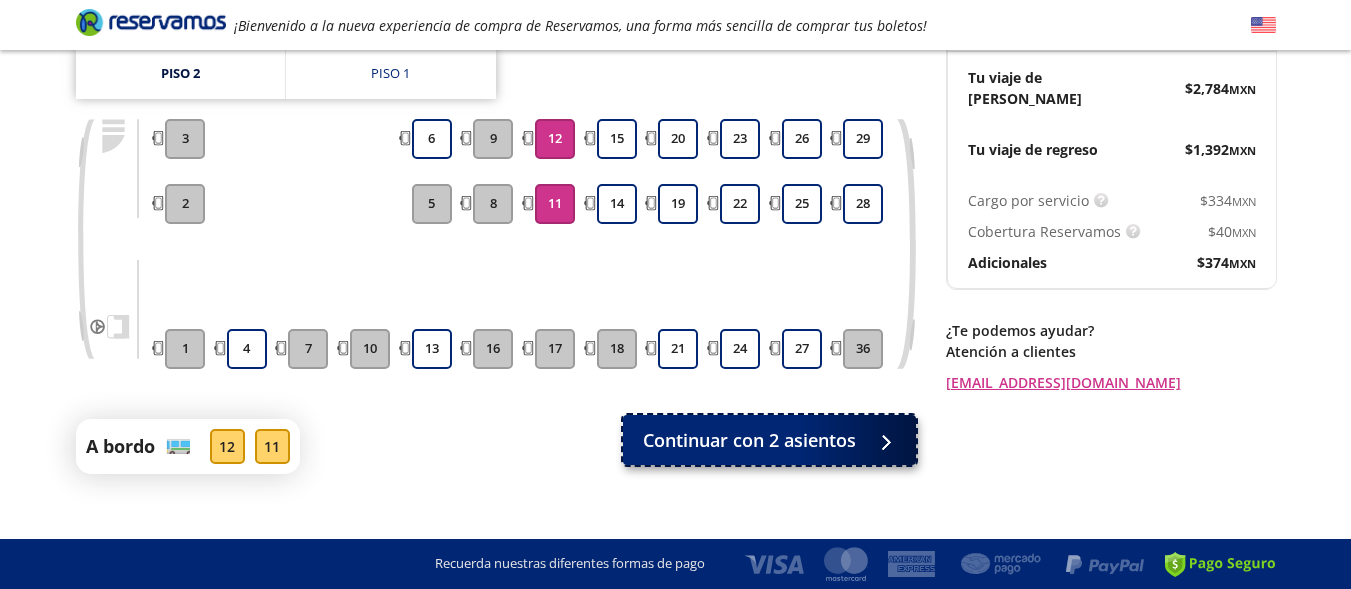 click on "Continuar con 2 asientos" at bounding box center [749, 440] 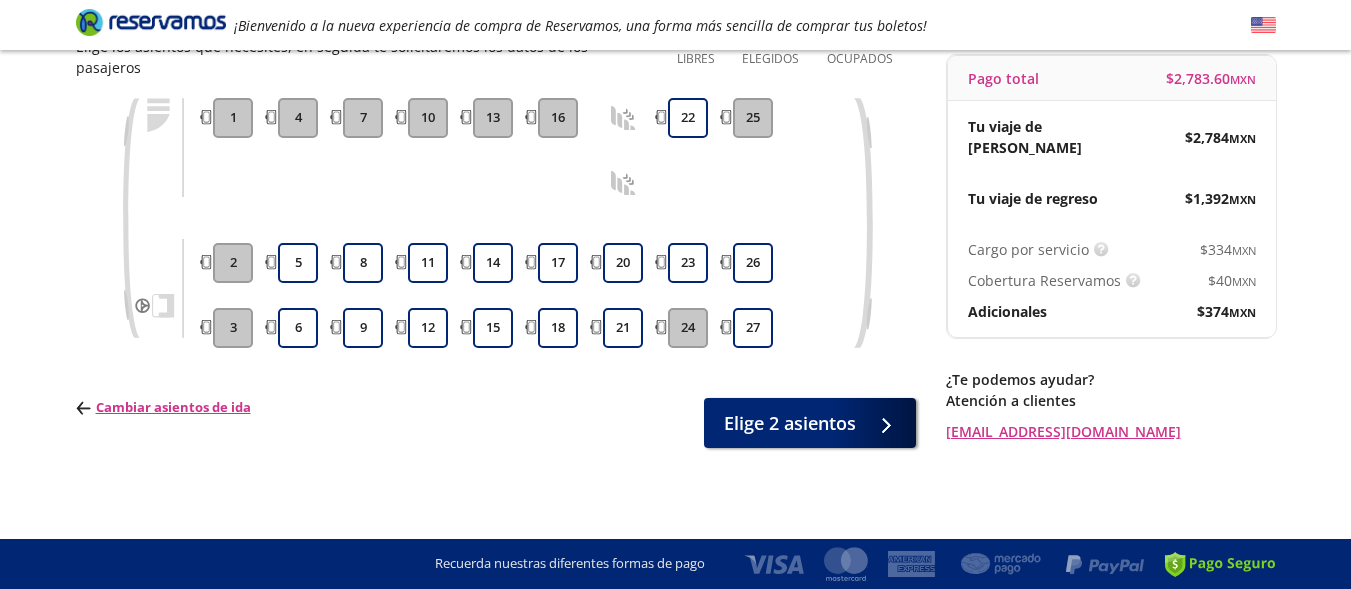 scroll, scrollTop: 0, scrollLeft: 0, axis: both 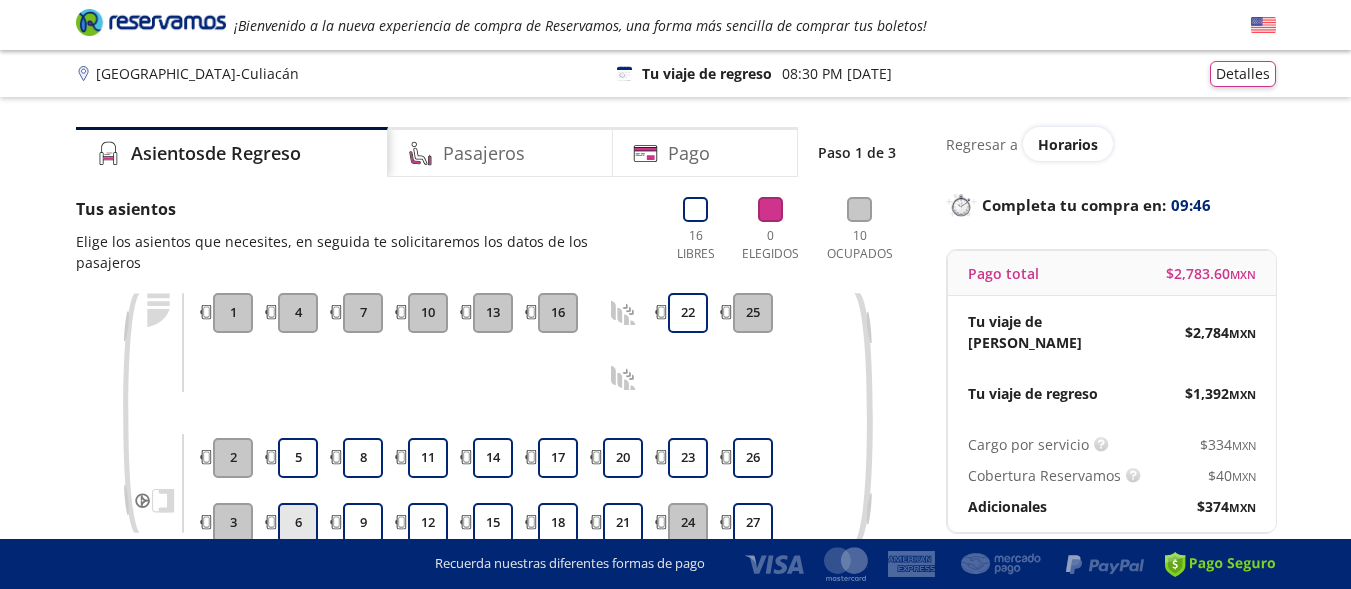 click on "6" at bounding box center [298, 523] 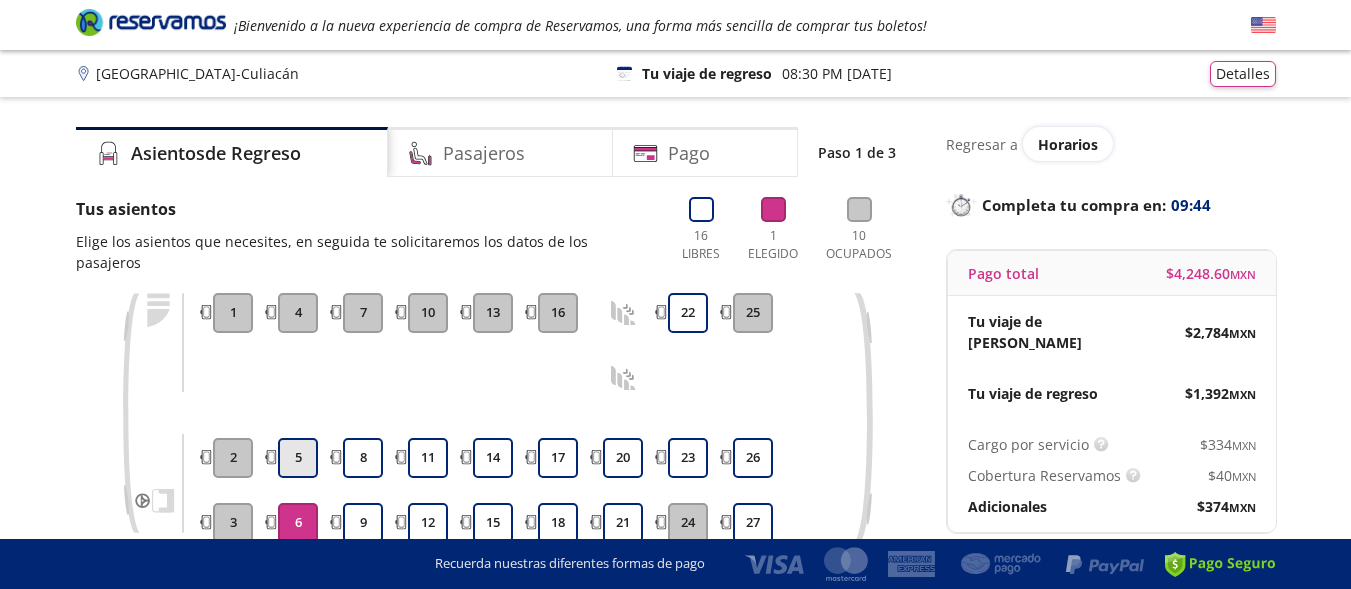 click on "5" at bounding box center [298, 458] 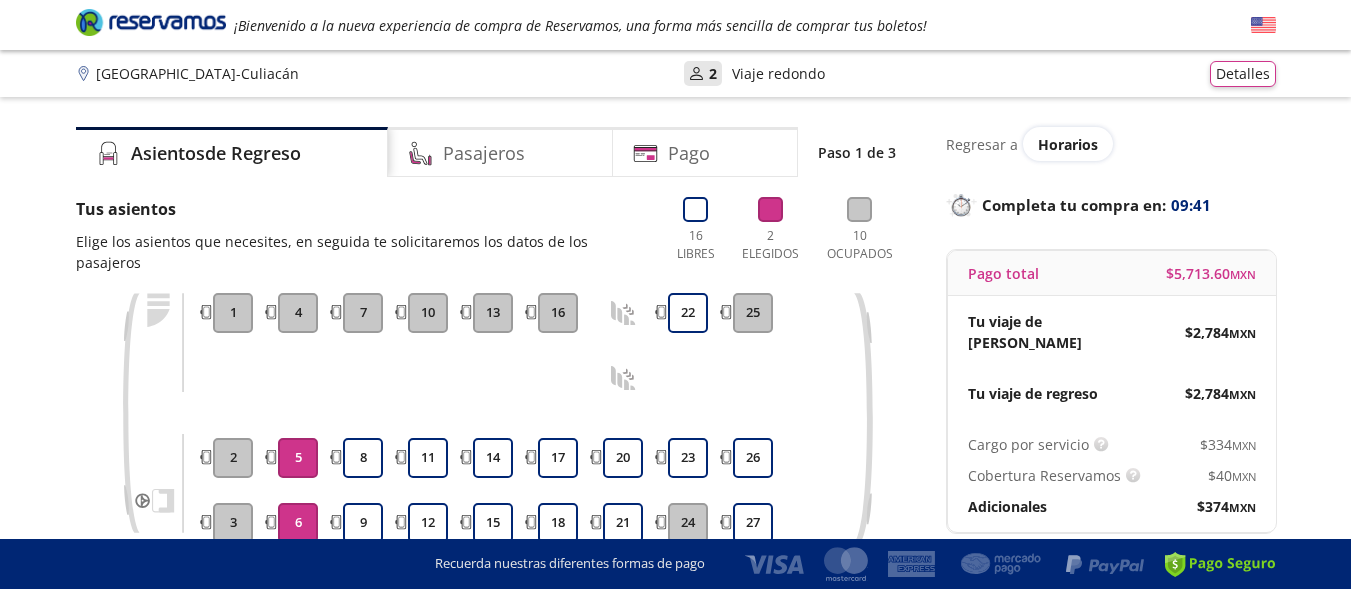 click on "Asientos  de Regreso Pasajeros Pago Paso 1 de 3 Tus asientos Elige los asientos que necesites, en seguida te solicitaremos los datos de los pasajeros 16 Libres 2 Elegidos 10 Ocupados 3 2 1   6 5 4   9 8 7   12 11 10   15 14 13   18 17 16   21 20   24 23 22   27 26 25     A bordo 6 5 Cambiar asientos de ida Continuar con 2 asientos Regresar a Horarios Completa tu compra en : 09:41 Pago total $ 5,713.60  MXN Tu viaje de ida  $ 2,784  MXN Tu viaje de regreso  $ 2,784  MXN Cargo por servicio  Esto nos permite seguir trabajando para ofrecerte la mayor cobertura de rutas y brindarte una experiencia de compra segura y garantizada. $ 334  MXN Cobertura Reservamos  Sólo 1 cambio (mínimo con solicitud 6 horas previas a la salida del viaje). Válido con la misma línea que realizaste la compra. $ 40  MXN Adicionales  $ 374  MXN ¿Te podemos ayudar? Atención a clientes [EMAIL_ADDRESS][DOMAIN_NAME]" at bounding box center (676, 402) 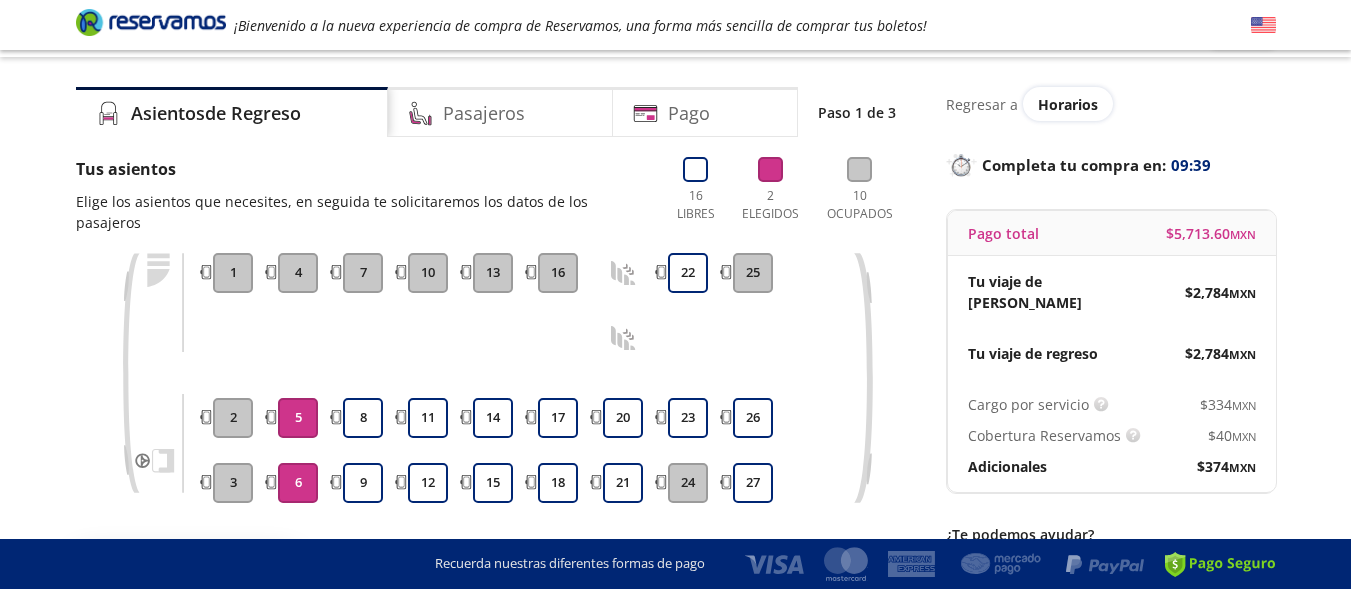 scroll, scrollTop: 120, scrollLeft: 0, axis: vertical 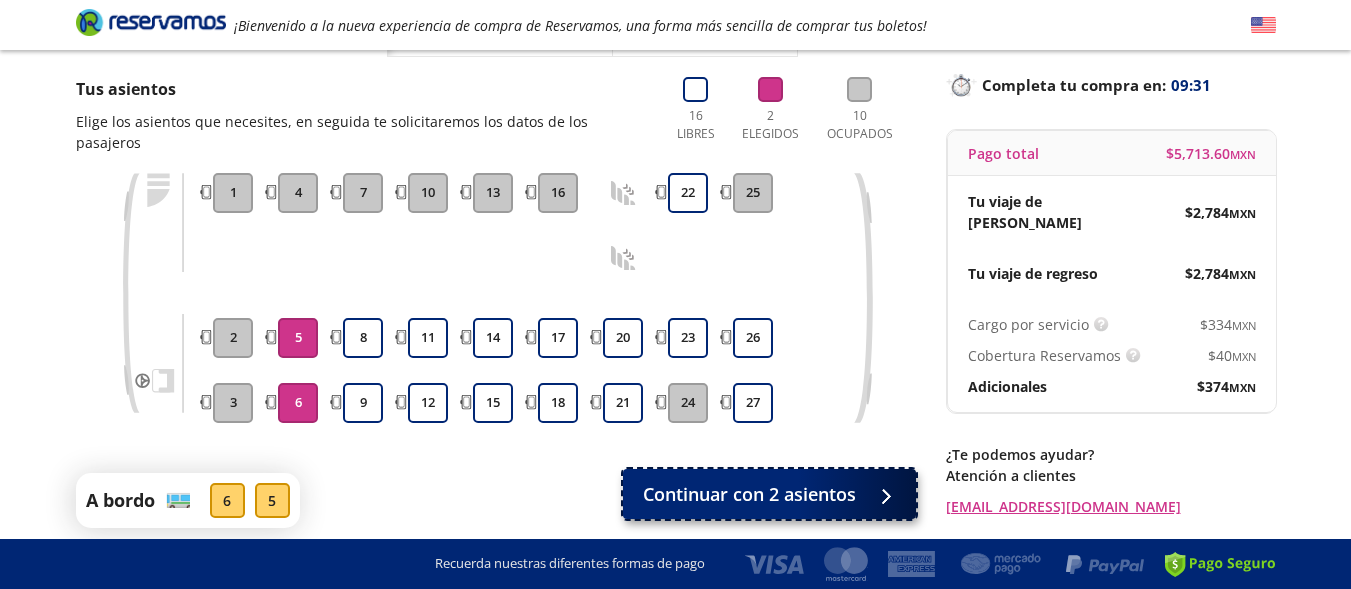 click on "Continuar con 2 asientos" at bounding box center (749, 494) 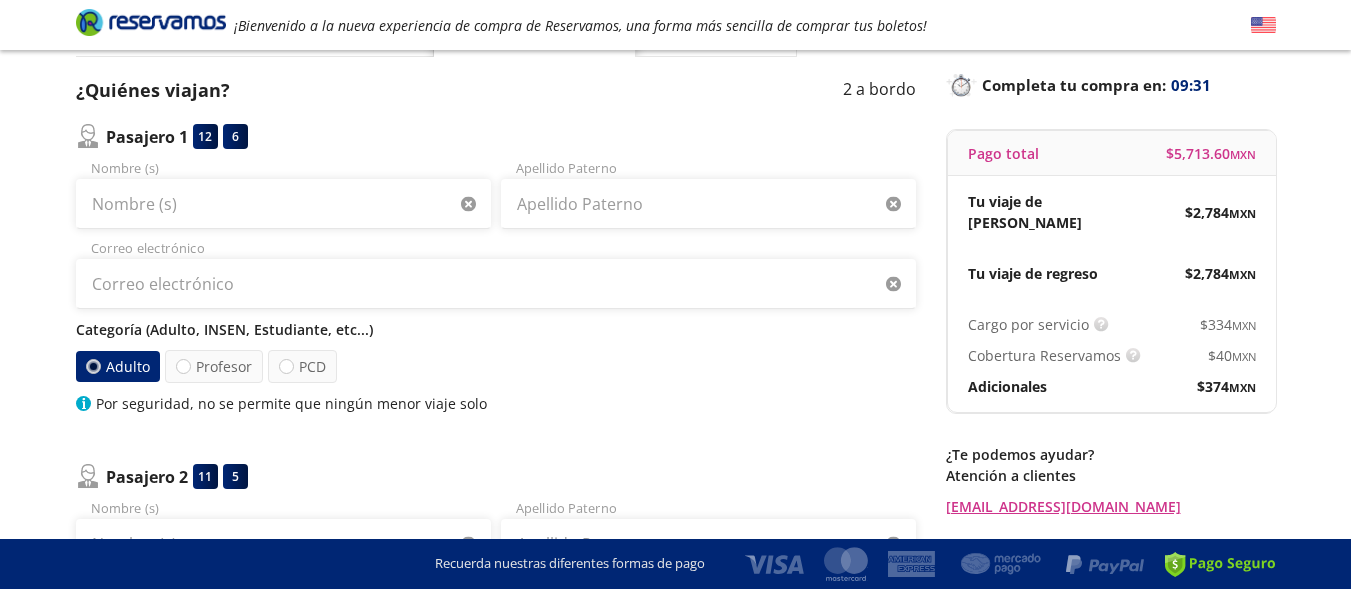 scroll, scrollTop: 0, scrollLeft: 0, axis: both 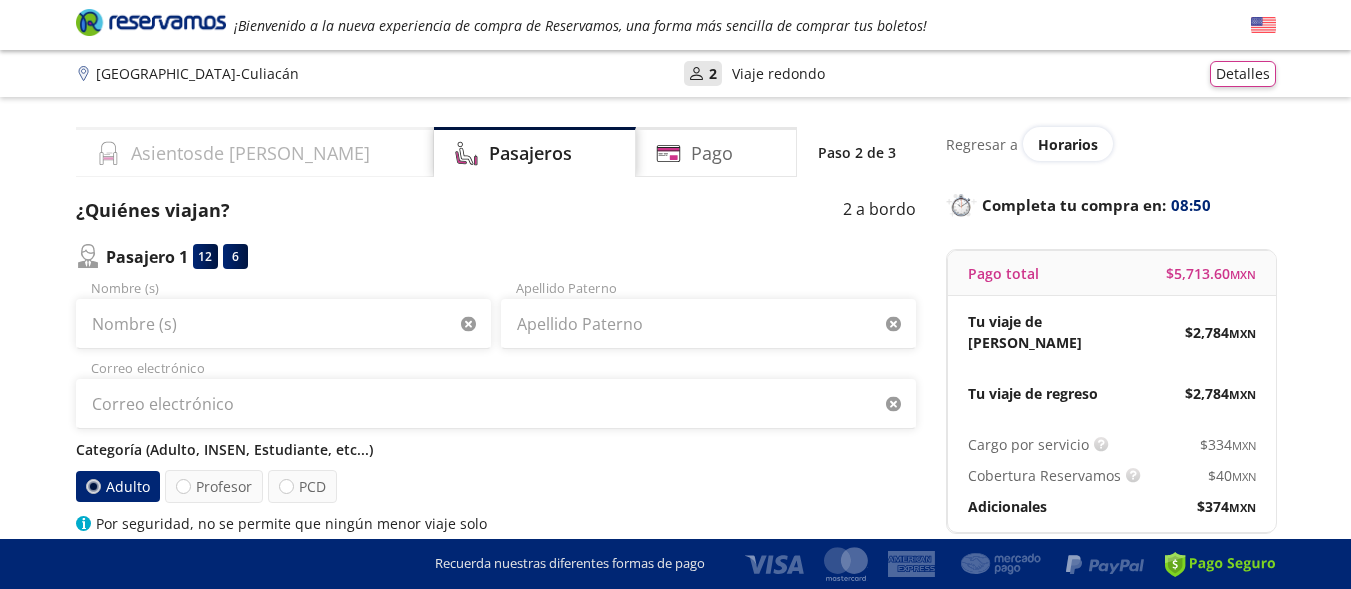 click 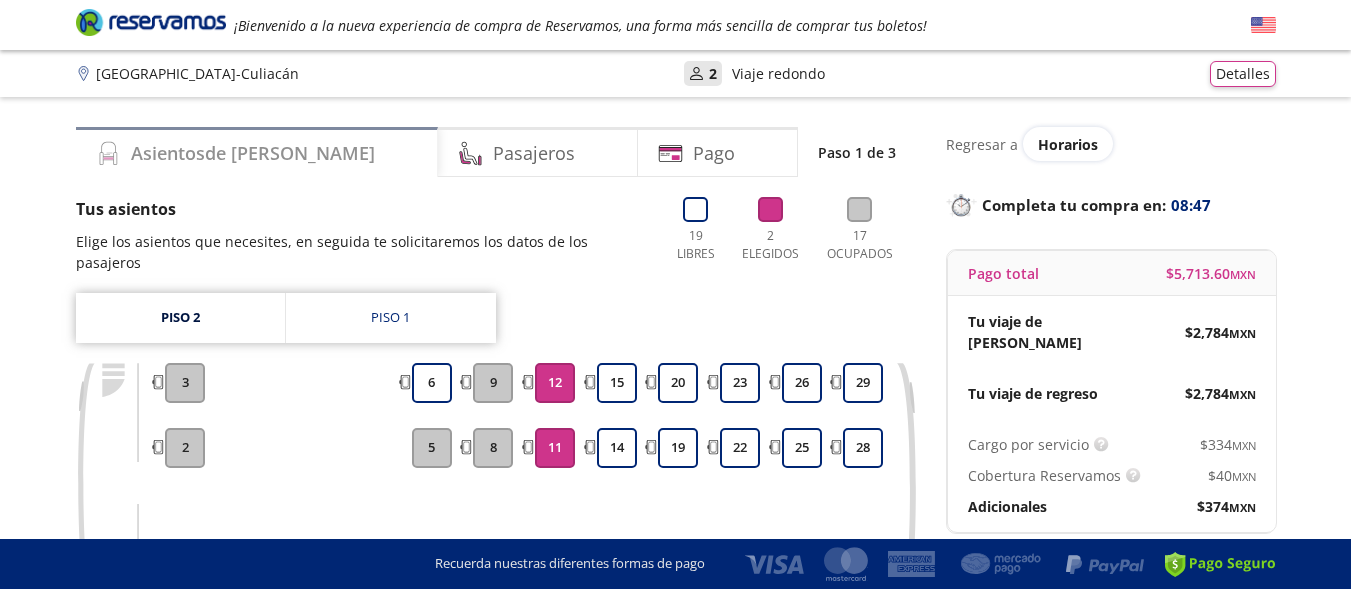 click 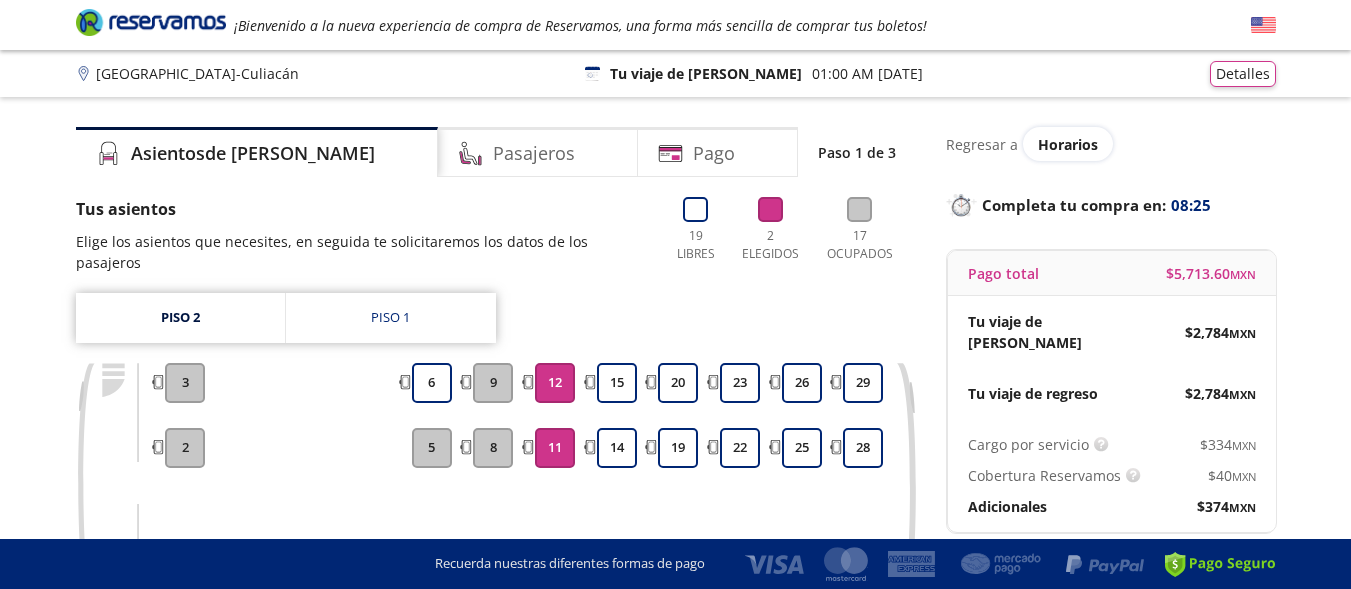 scroll, scrollTop: 244, scrollLeft: 0, axis: vertical 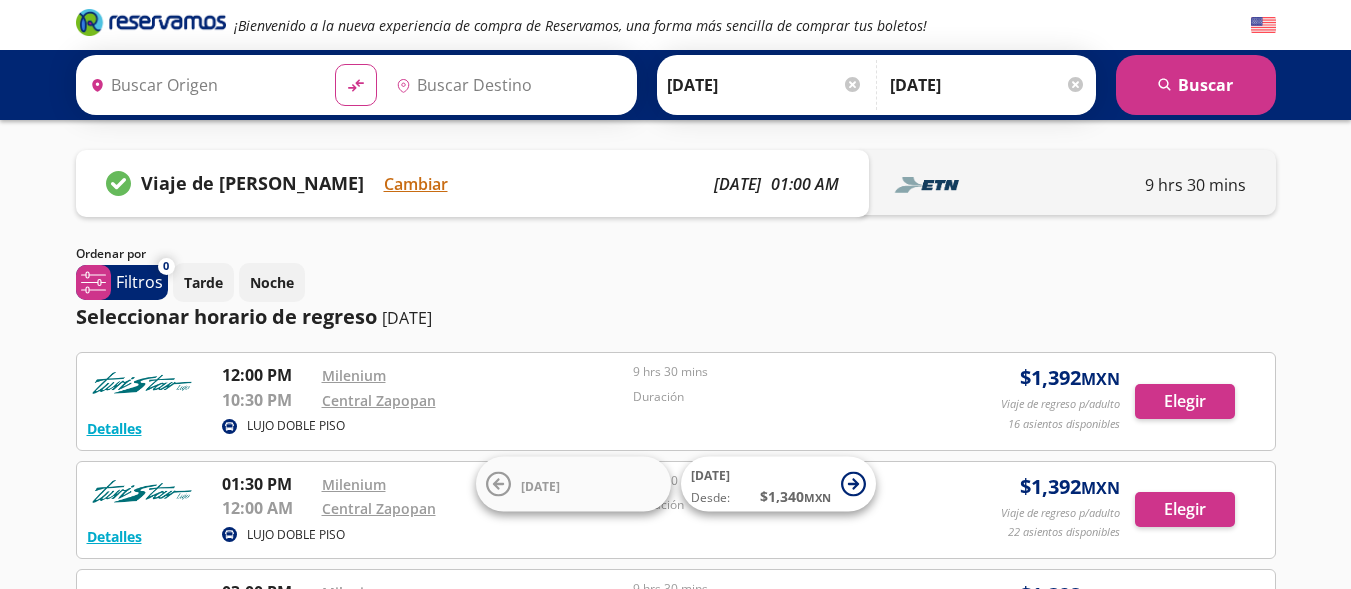 type on "Central Zapopan, [GEOGRAPHIC_DATA]" 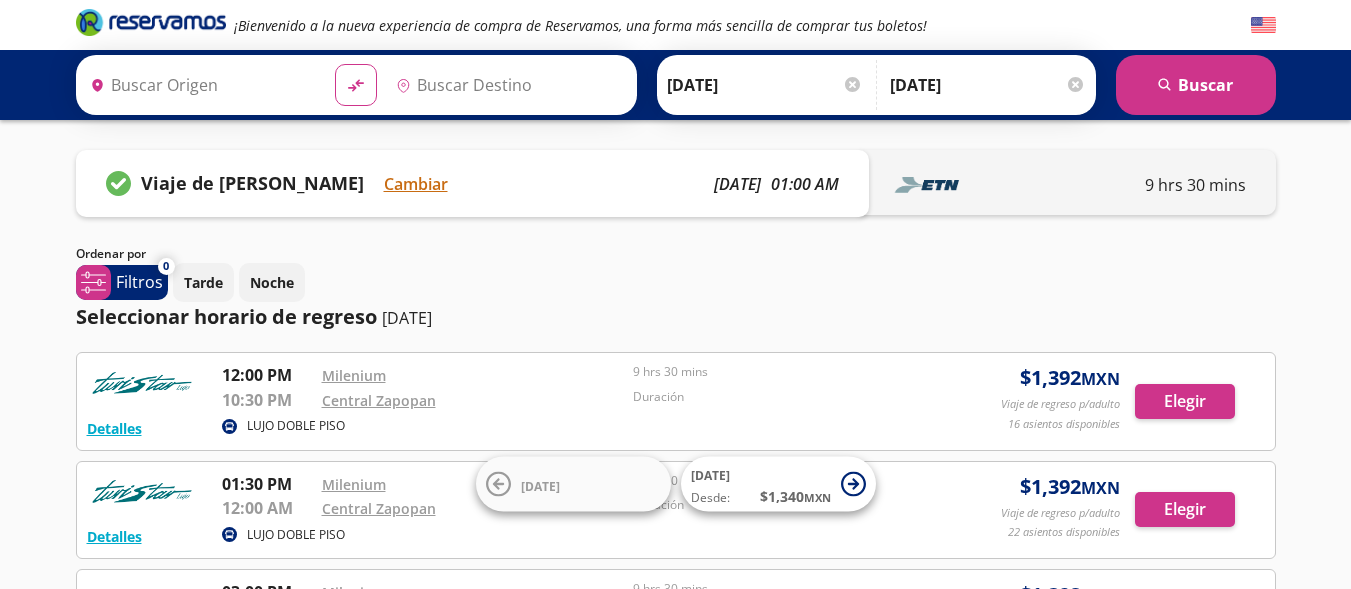 type on "Culiacán, [GEOGRAPHIC_DATA]" 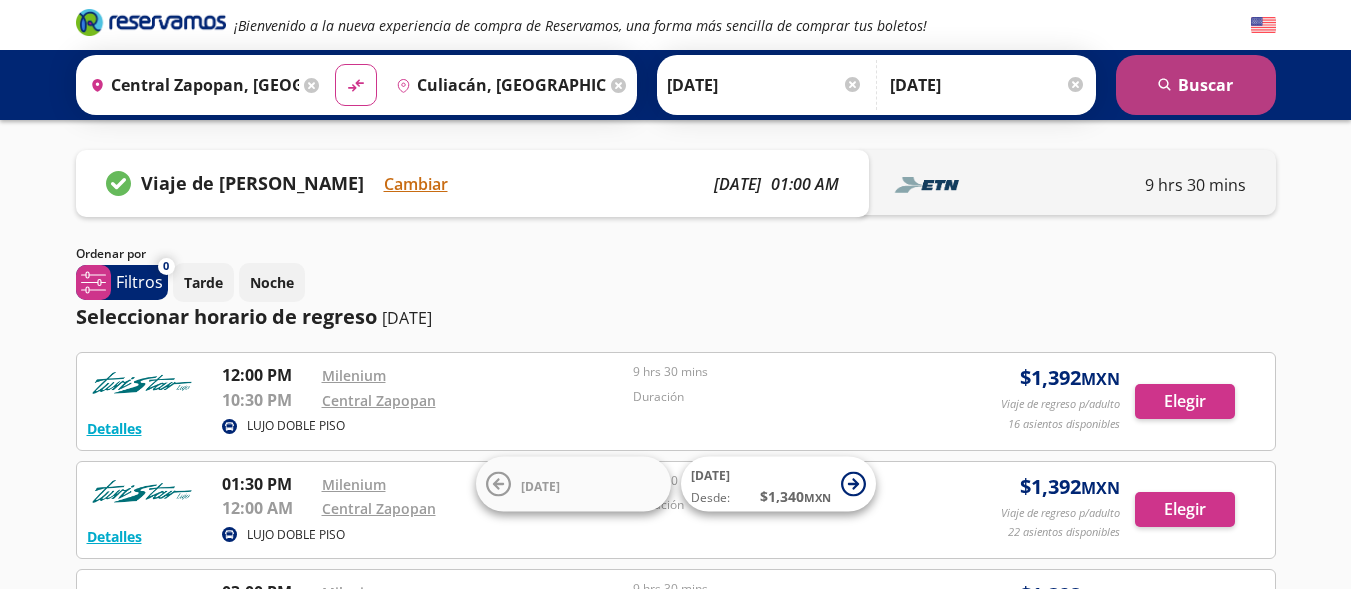 click on "search
[GEOGRAPHIC_DATA]" at bounding box center (1196, 85) 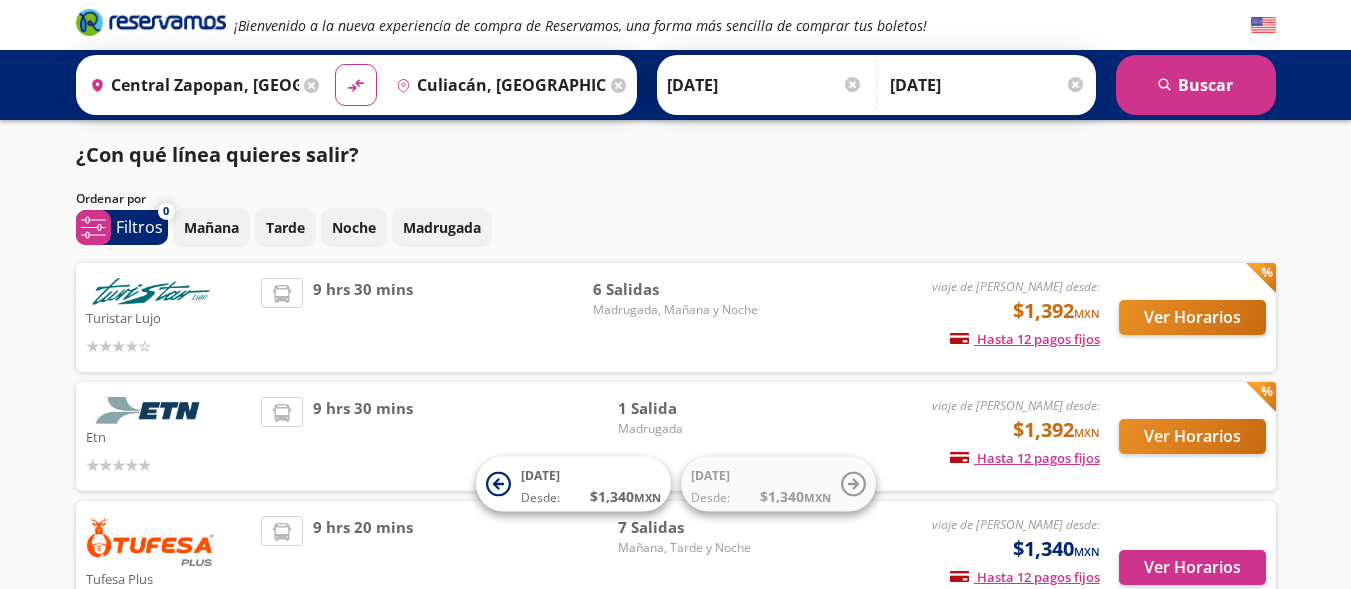click on "¡Bienvenido a la nueva experiencia de compra de Reservamos, una forma más sencilla de comprar tus boletos! Origen
heroicons:map-pin-20-solid
[GEOGRAPHIC_DATA], [GEOGRAPHIC_DATA]
Destino
pin-outline
[GEOGRAPHIC_DATA], [GEOGRAPHIC_DATA]
material-symbols:compare-arrows-rounded
Ida [DATE]" at bounding box center [675, 514] 